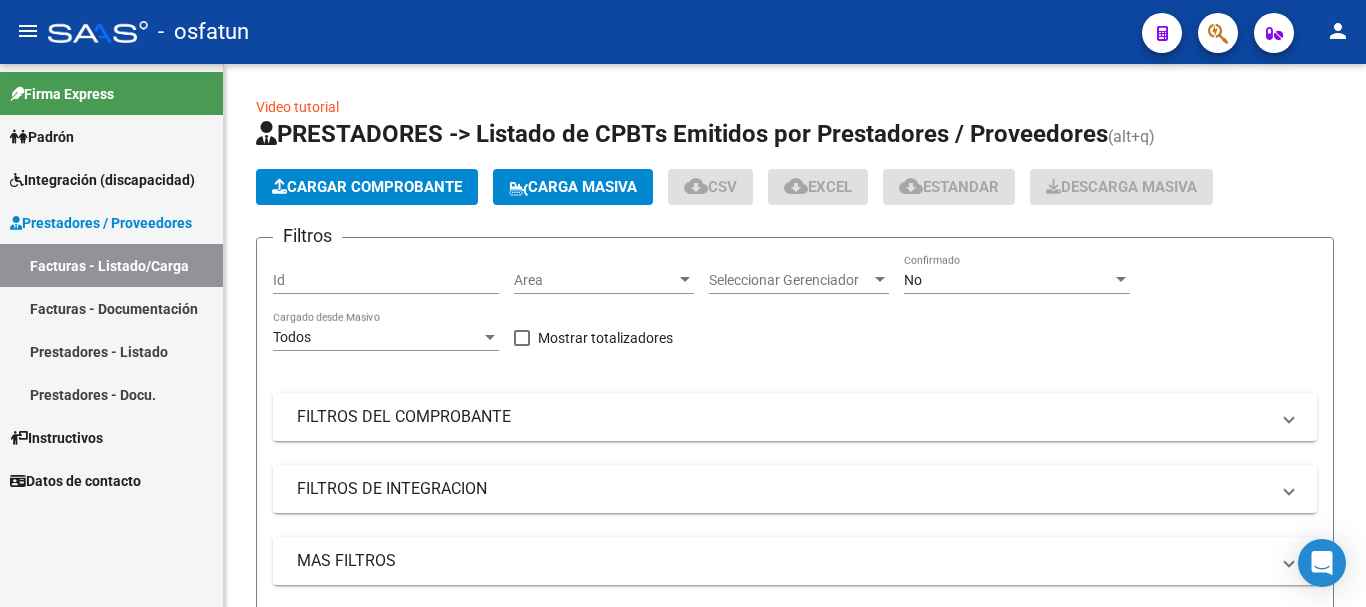 scroll, scrollTop: 0, scrollLeft: 0, axis: both 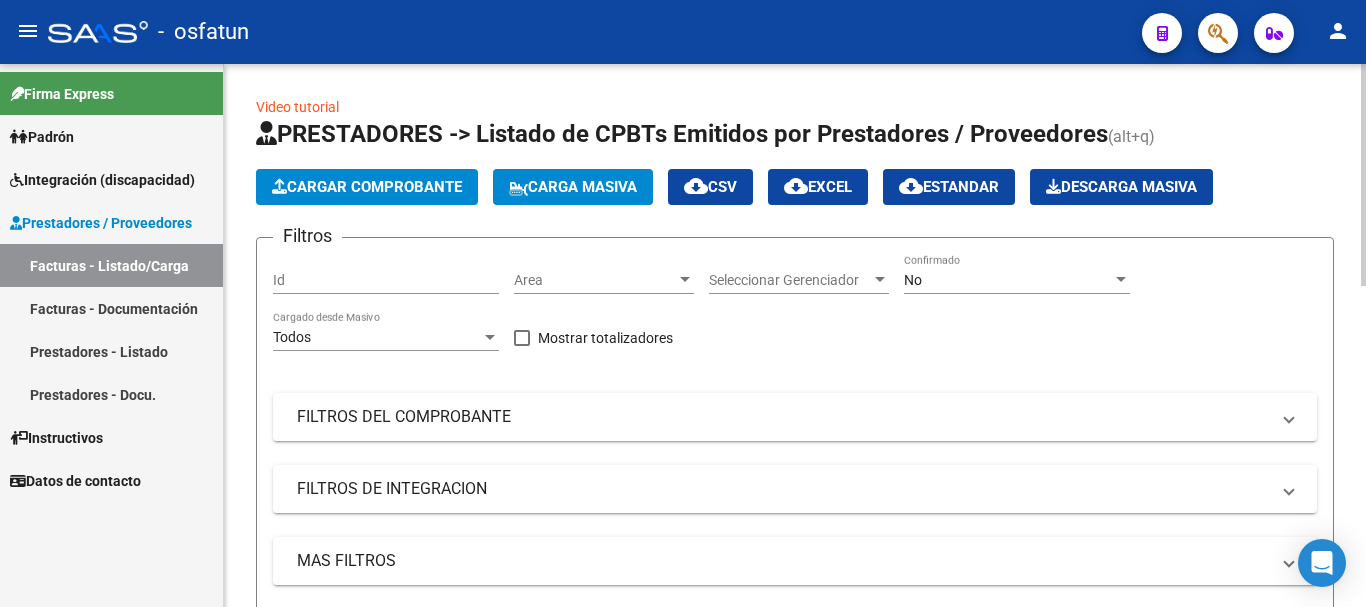 click on "Cargar Comprobante" 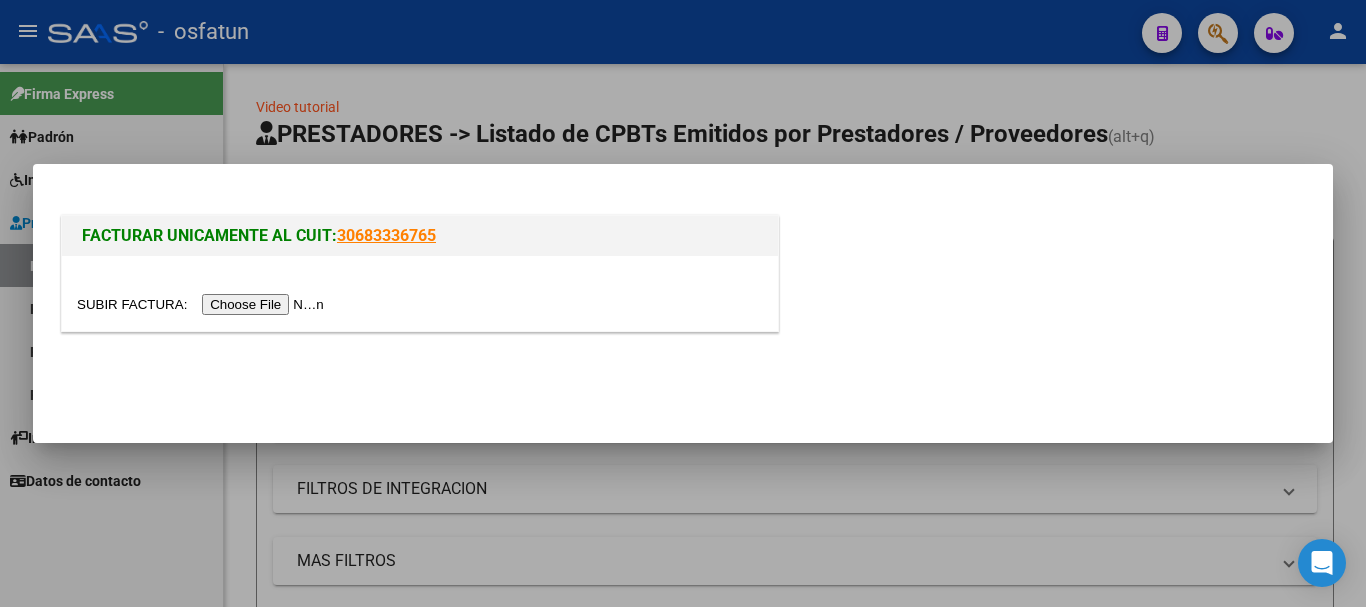 click at bounding box center [203, 304] 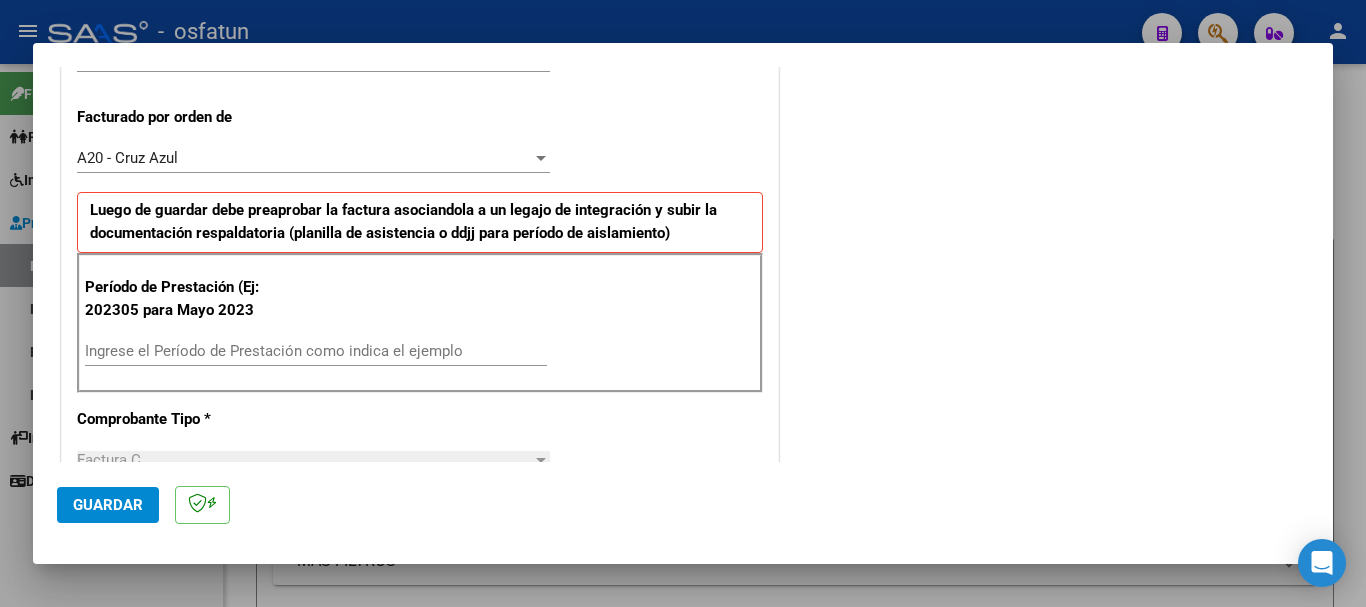 scroll, scrollTop: 600, scrollLeft: 0, axis: vertical 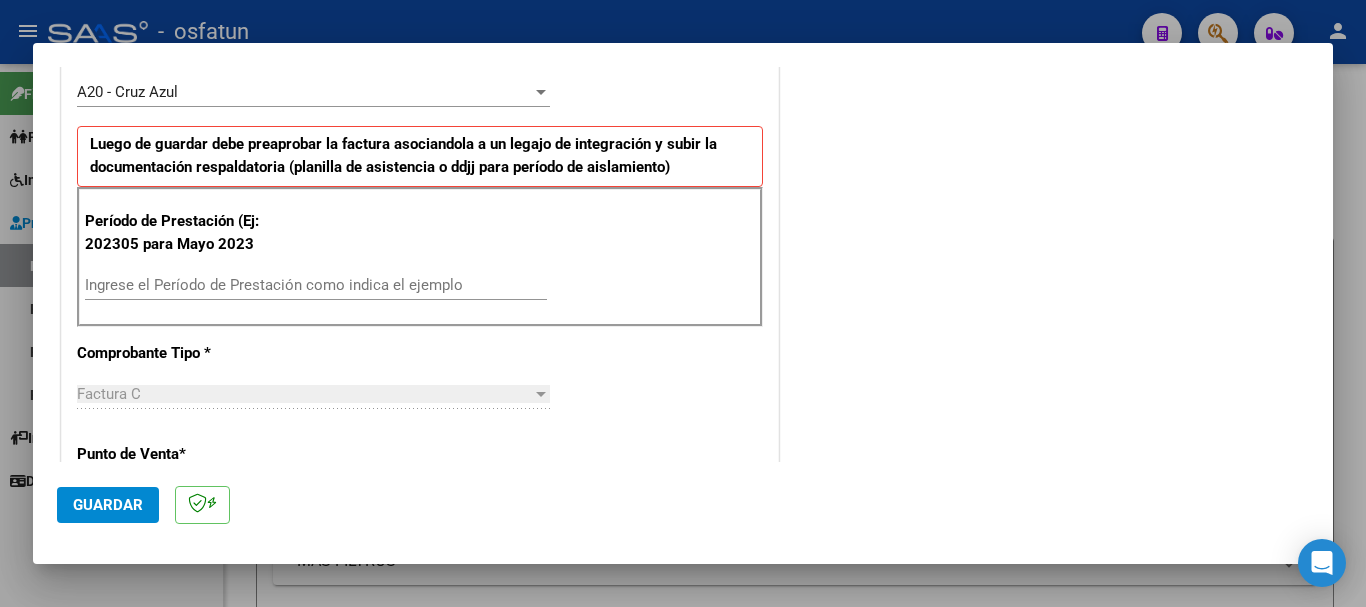 drag, startPoint x: 139, startPoint y: 263, endPoint x: 135, endPoint y: 280, distance: 17.464249 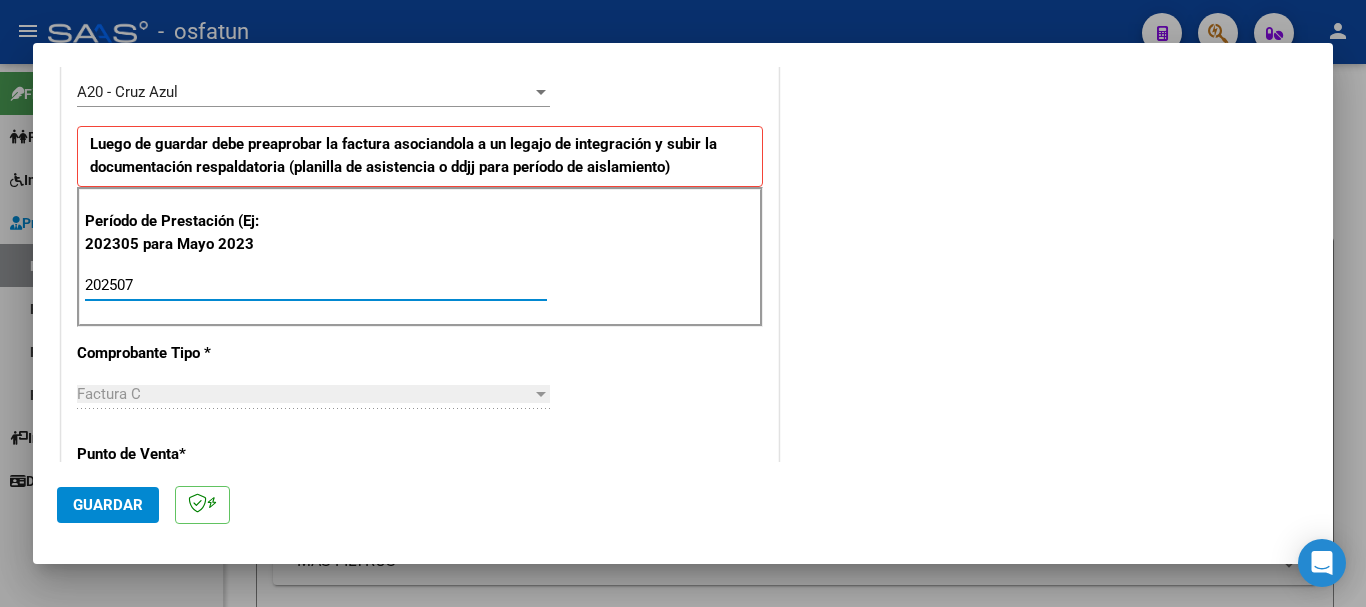 type on "202507" 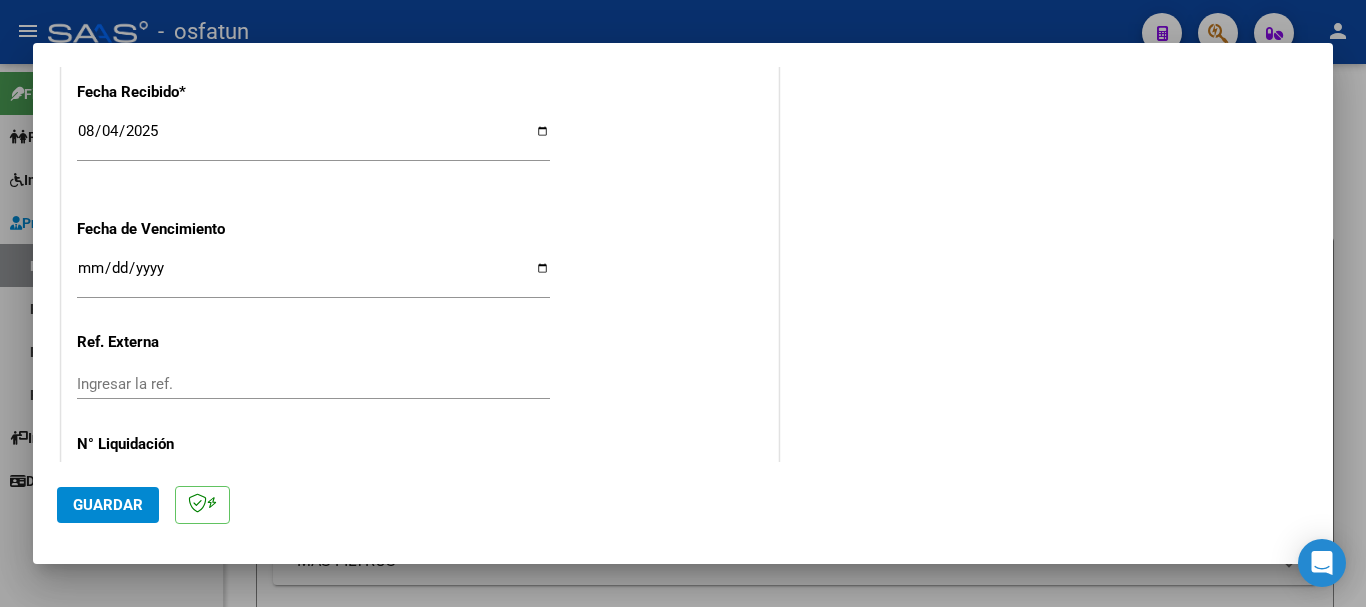 scroll, scrollTop: 1580, scrollLeft: 0, axis: vertical 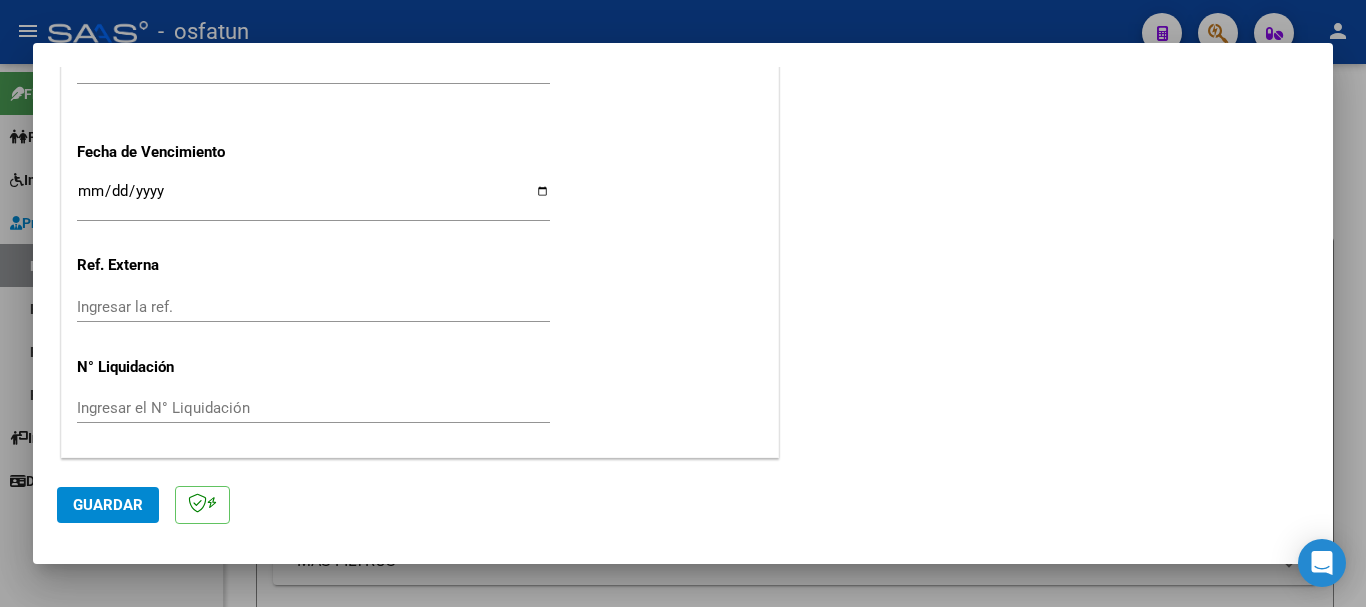 click on "Guardar" 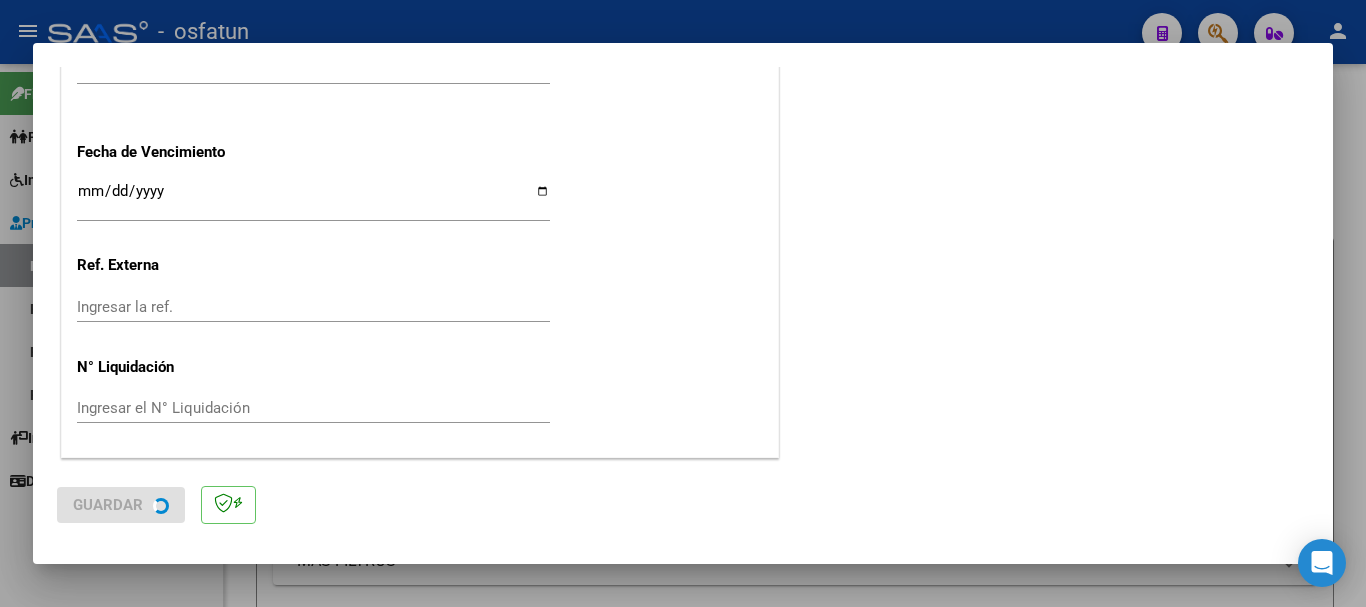 scroll, scrollTop: 0, scrollLeft: 0, axis: both 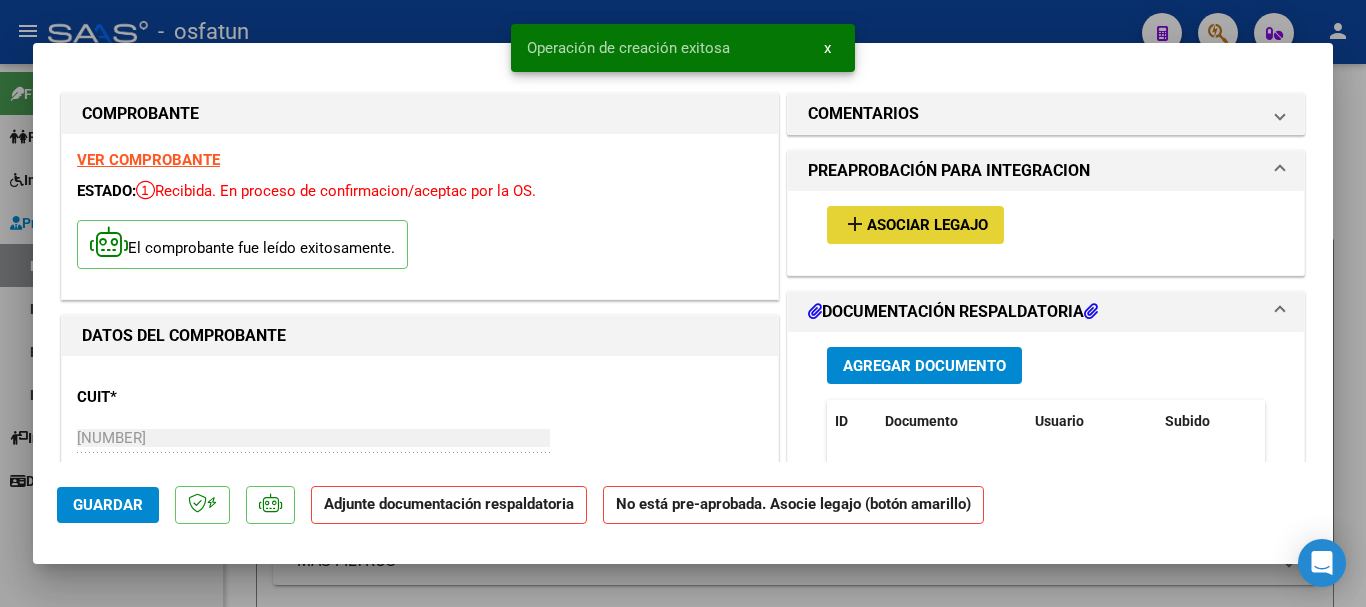 click on "Asociar Legajo" at bounding box center (927, 226) 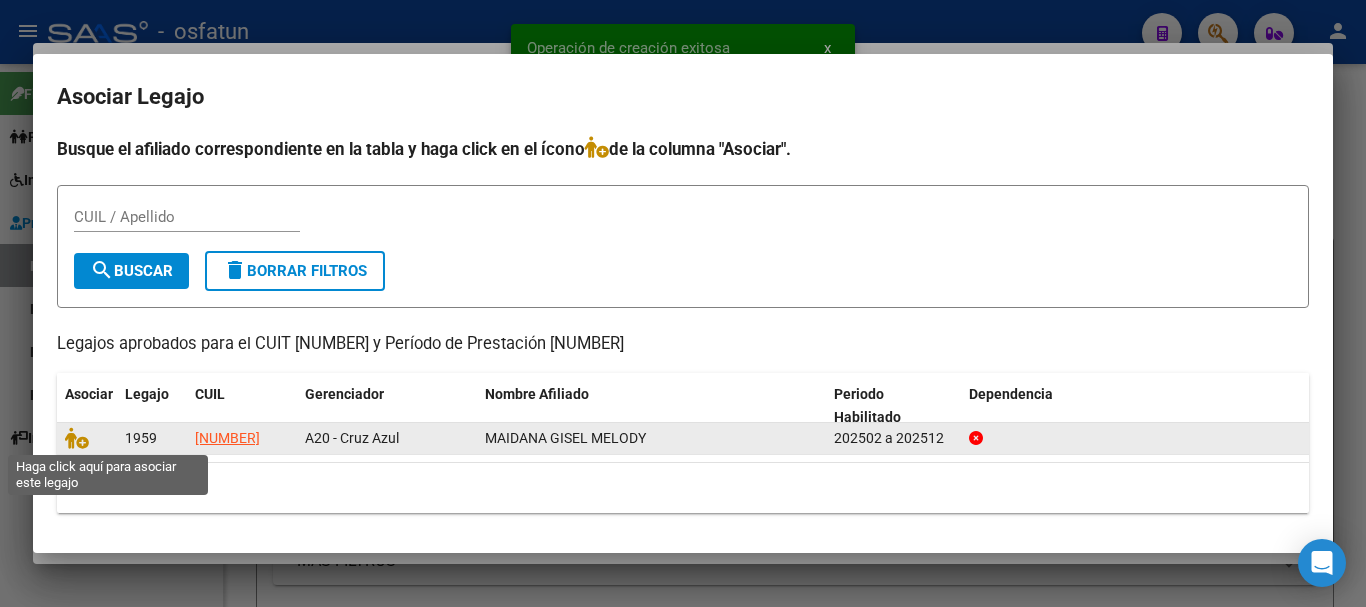 drag, startPoint x: 78, startPoint y: 440, endPoint x: 104, endPoint y: 438, distance: 26.076809 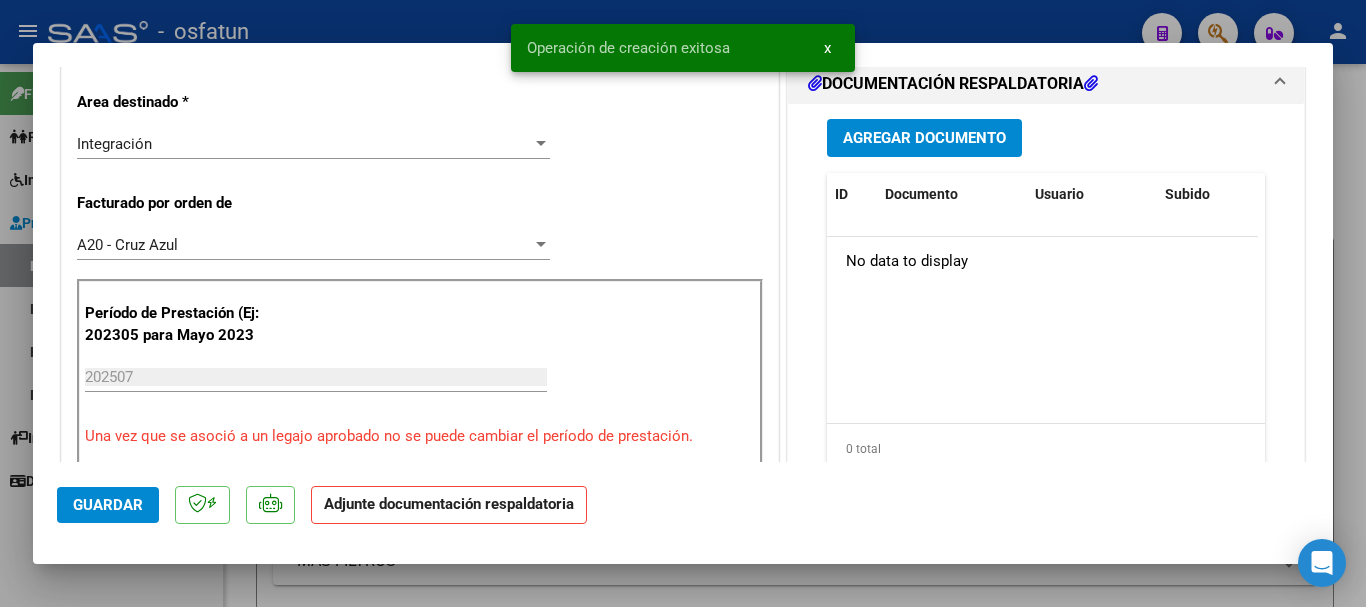 scroll, scrollTop: 408, scrollLeft: 0, axis: vertical 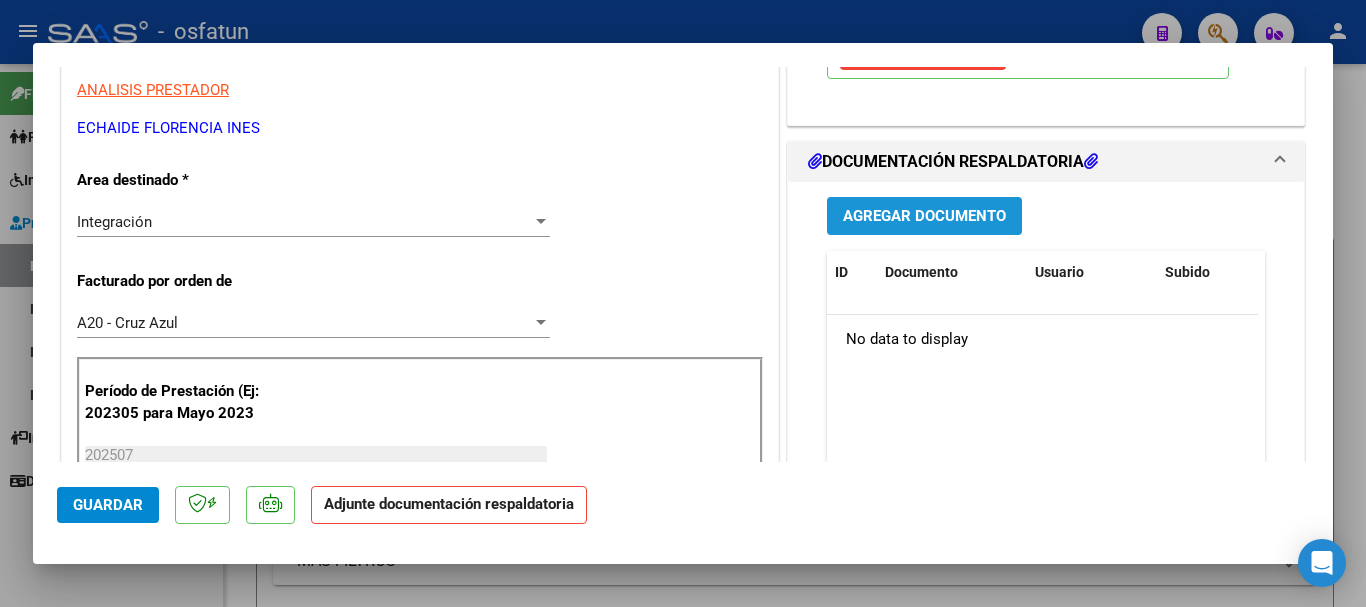 click on "Agregar Documento" at bounding box center [924, 217] 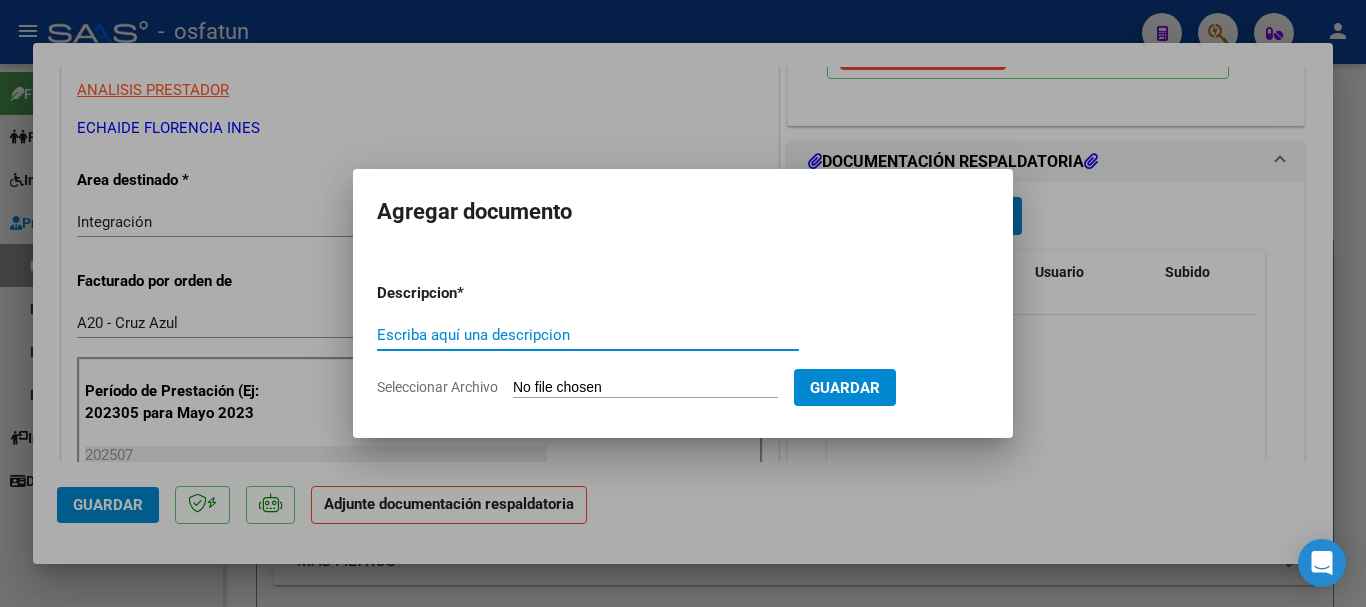 click on "Escriba aquí una descripcion" at bounding box center [588, 335] 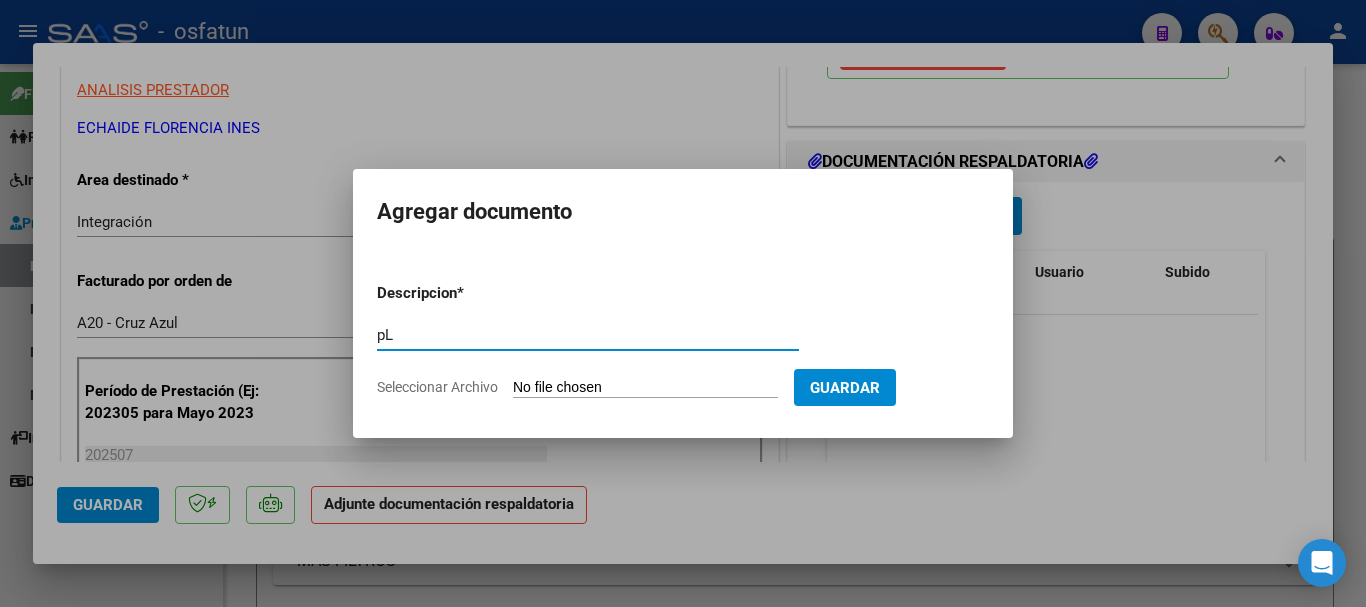 type on "p" 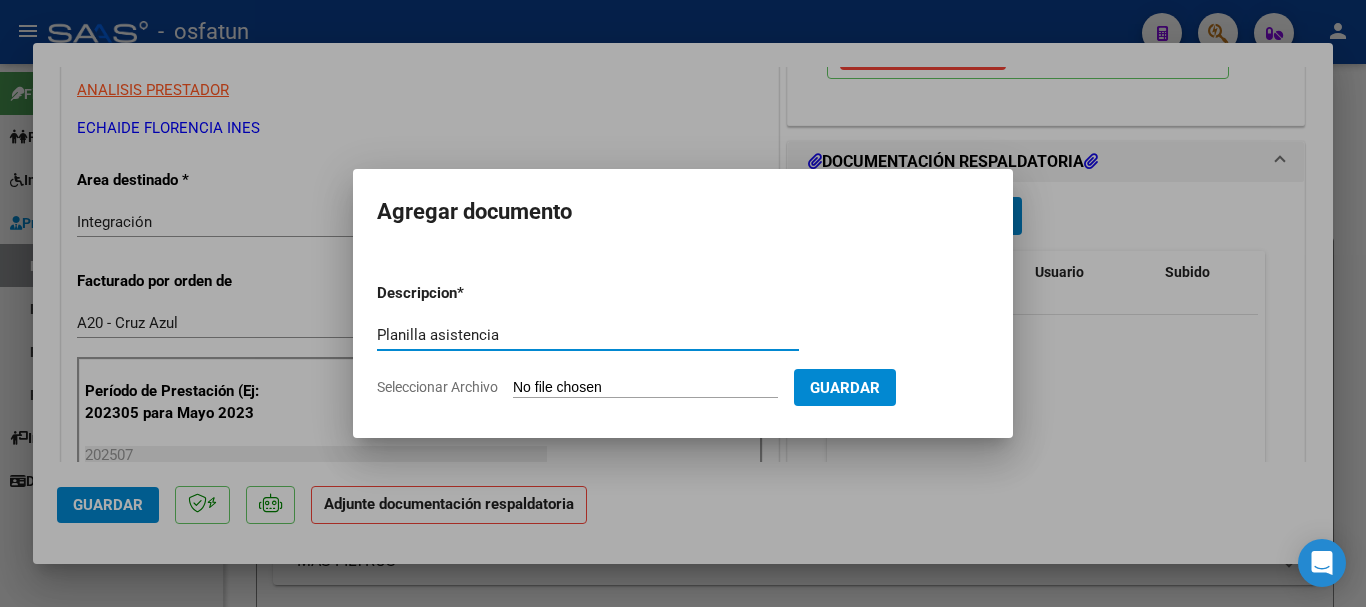 type on "Planilla asistencia" 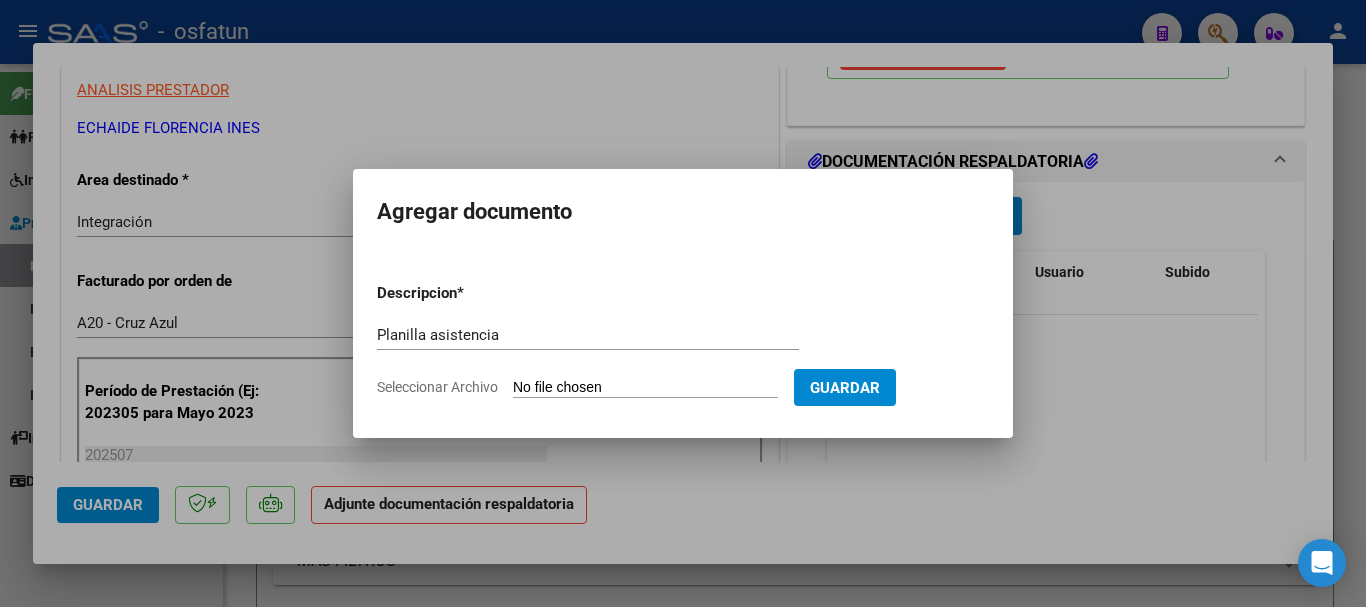 type on "C:\fakepath\[LAST] [NUMBER] .pdf" 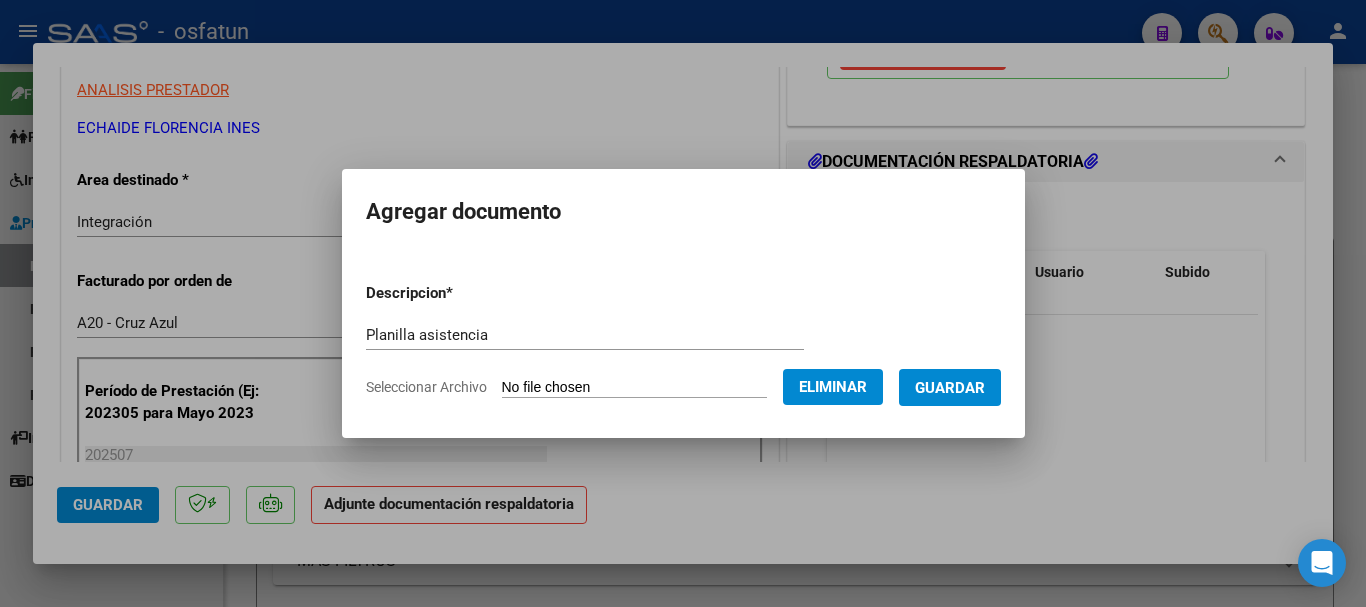 drag, startPoint x: 1001, startPoint y: 387, endPoint x: 993, endPoint y: 396, distance: 12.0415945 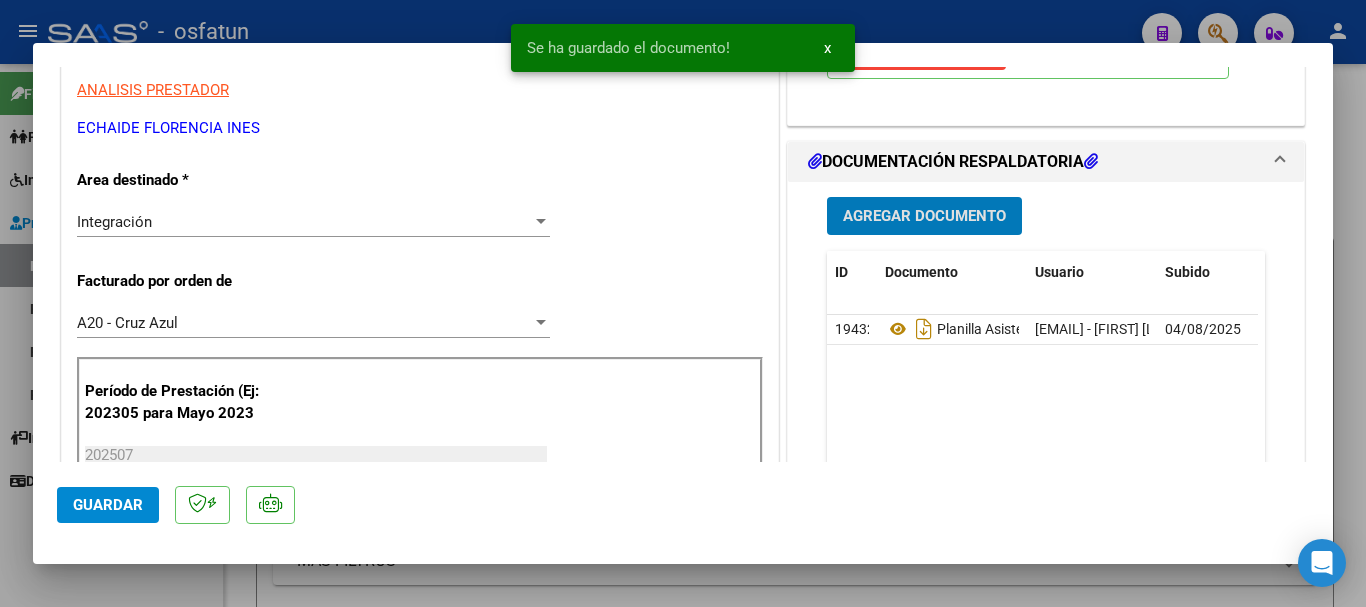 click on "Agregar Documento" at bounding box center (924, 217) 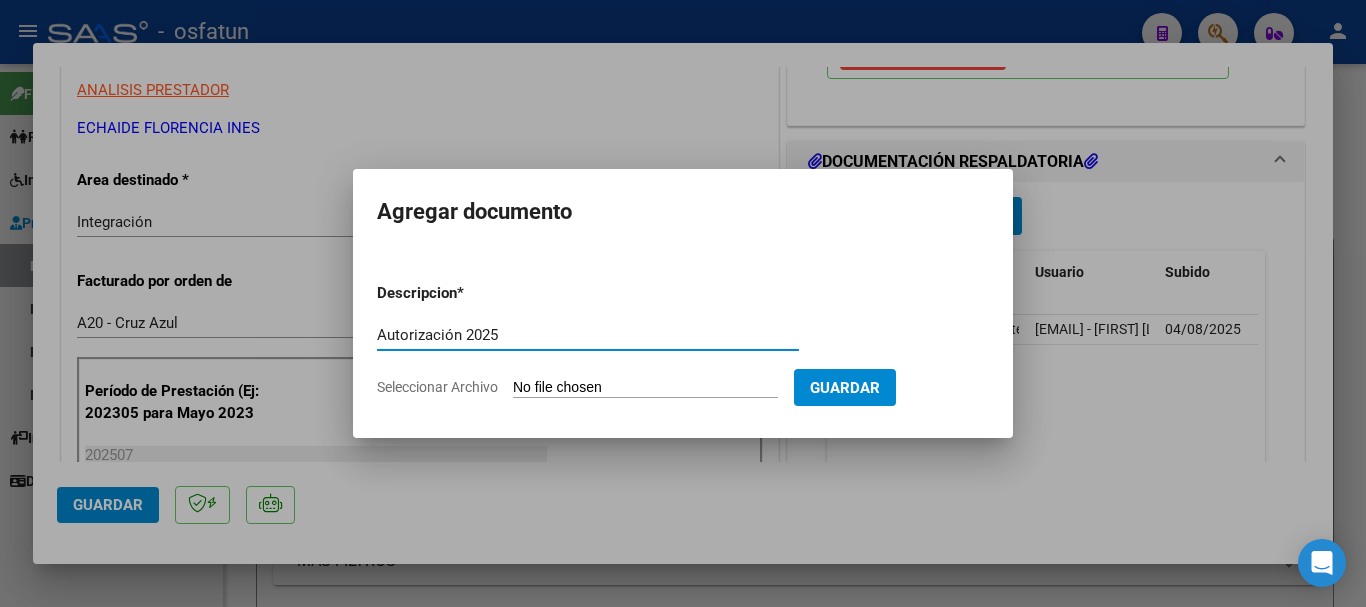 type on "Autorización 2025" 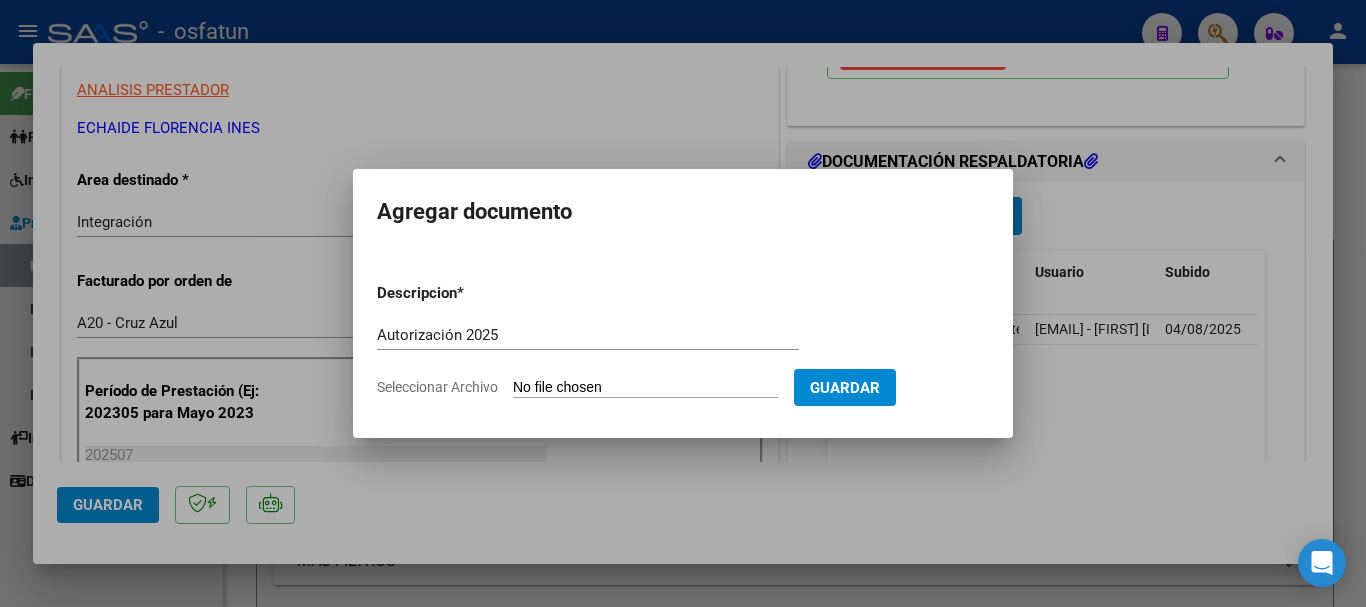 type on "C:\fakepath\[LAST] [NUMBER] -[LAST].pdf" 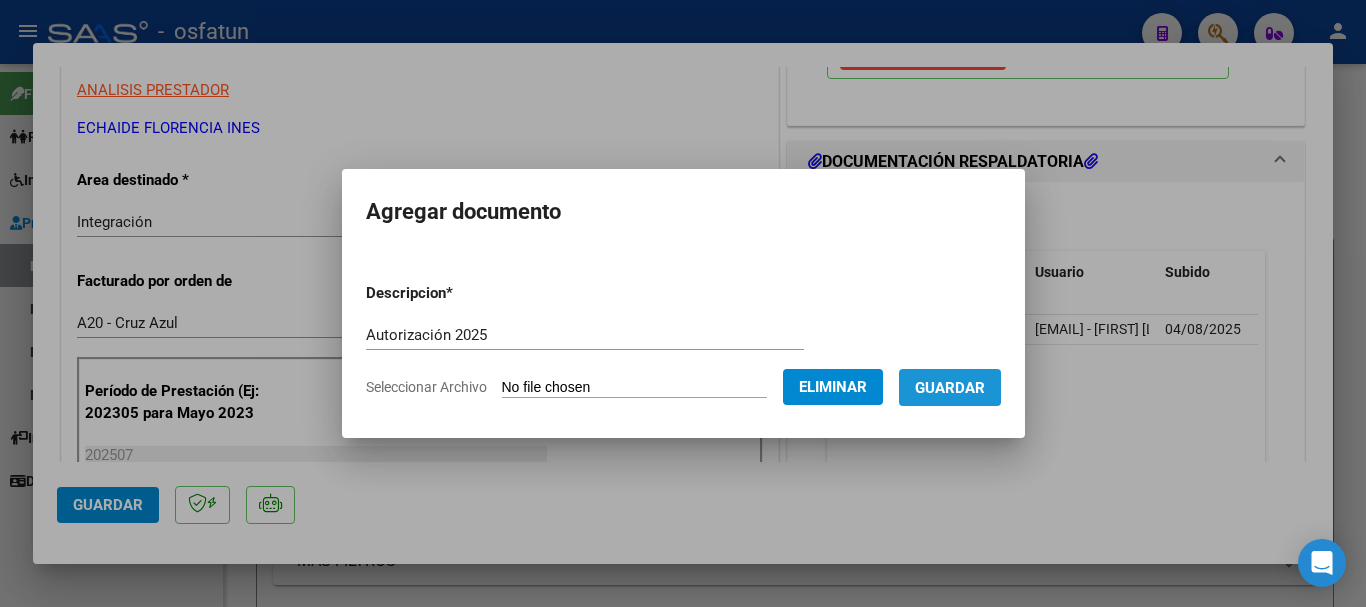 click on "Guardar" at bounding box center (950, 388) 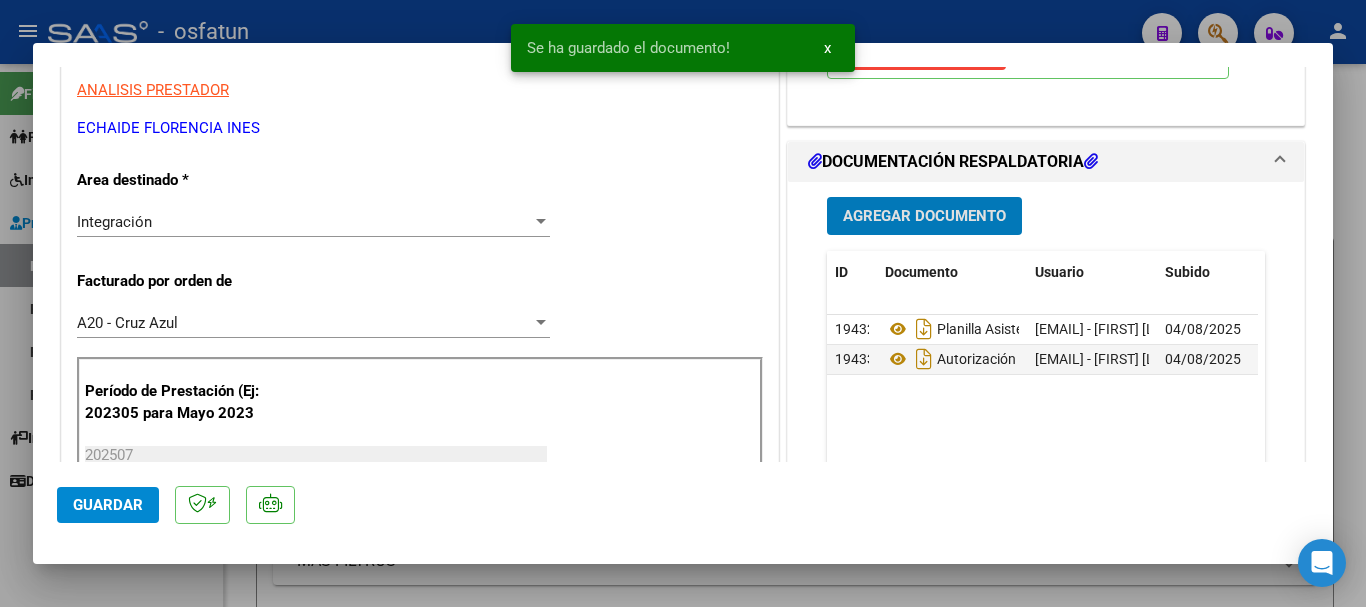 click on "Guardar" 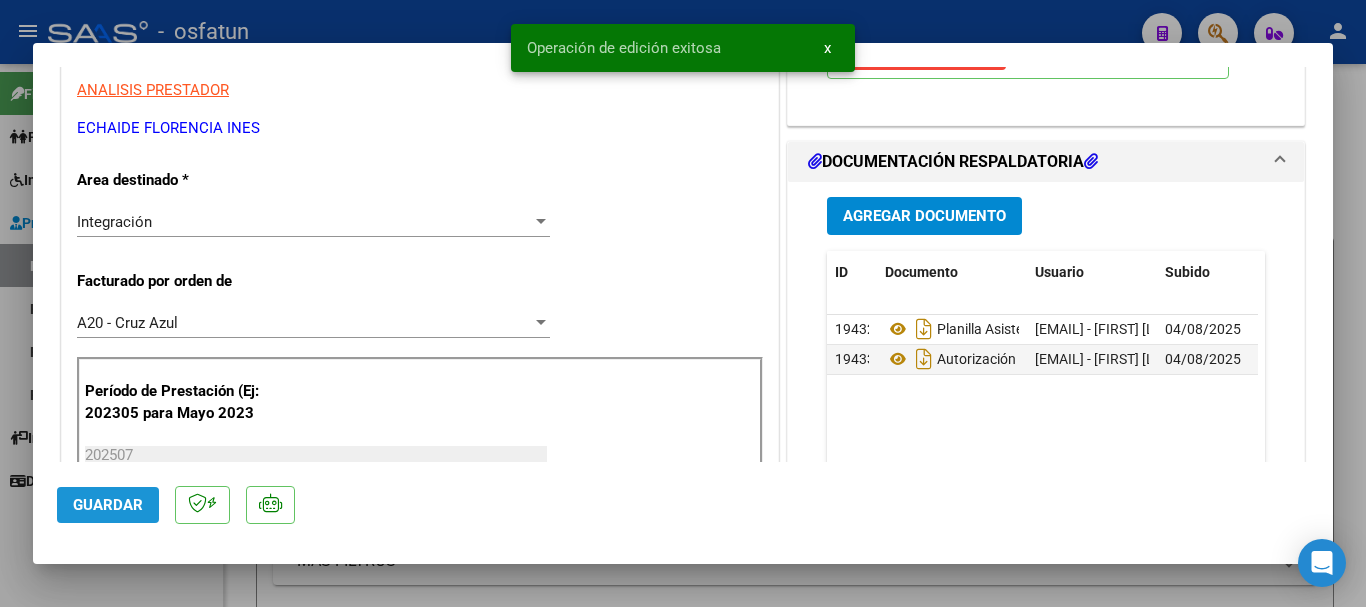 drag, startPoint x: 82, startPoint y: 515, endPoint x: 681, endPoint y: 478, distance: 600.14166 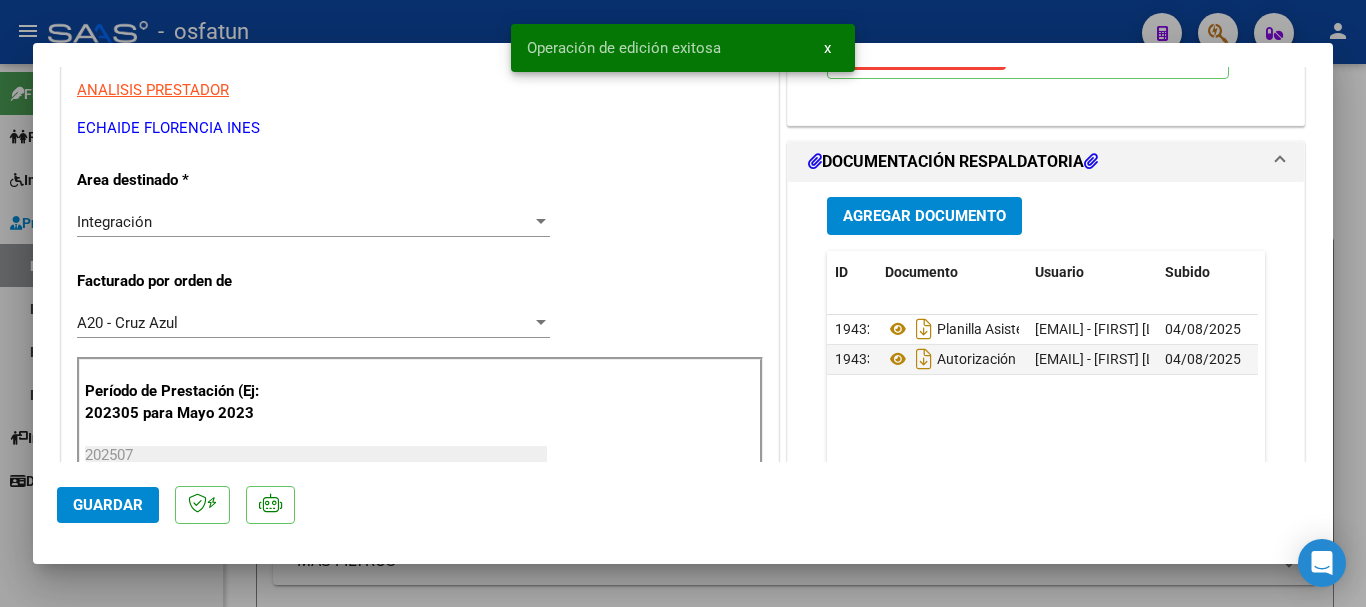 click at bounding box center [683, 303] 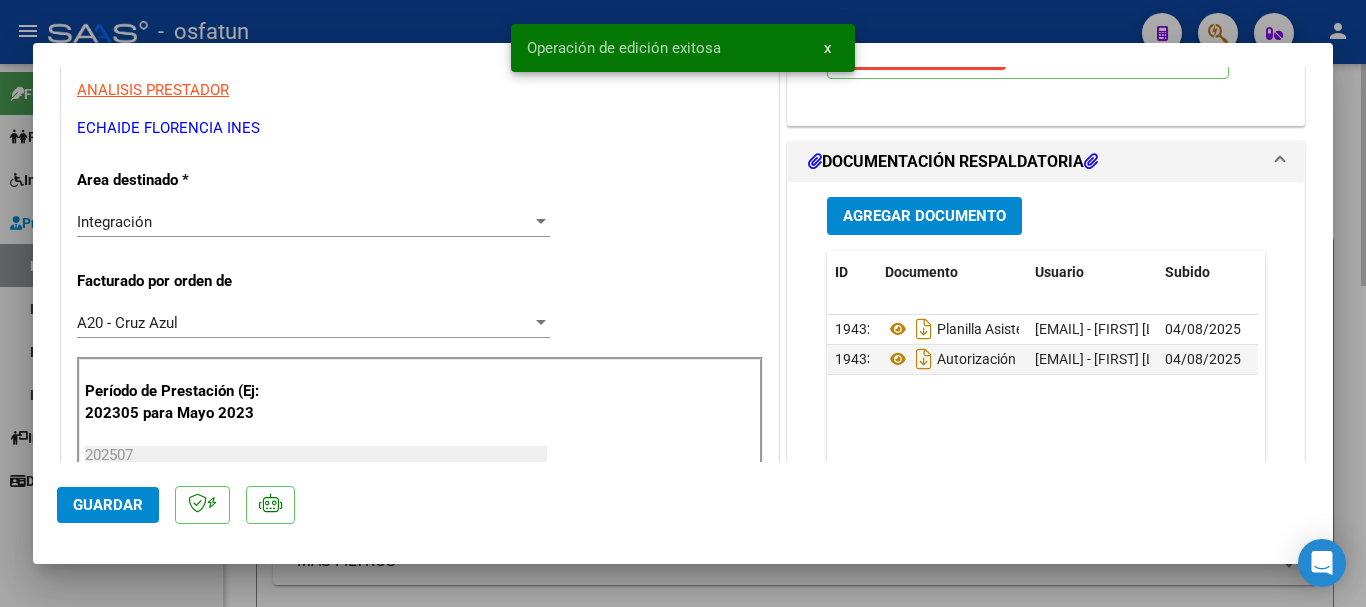 type 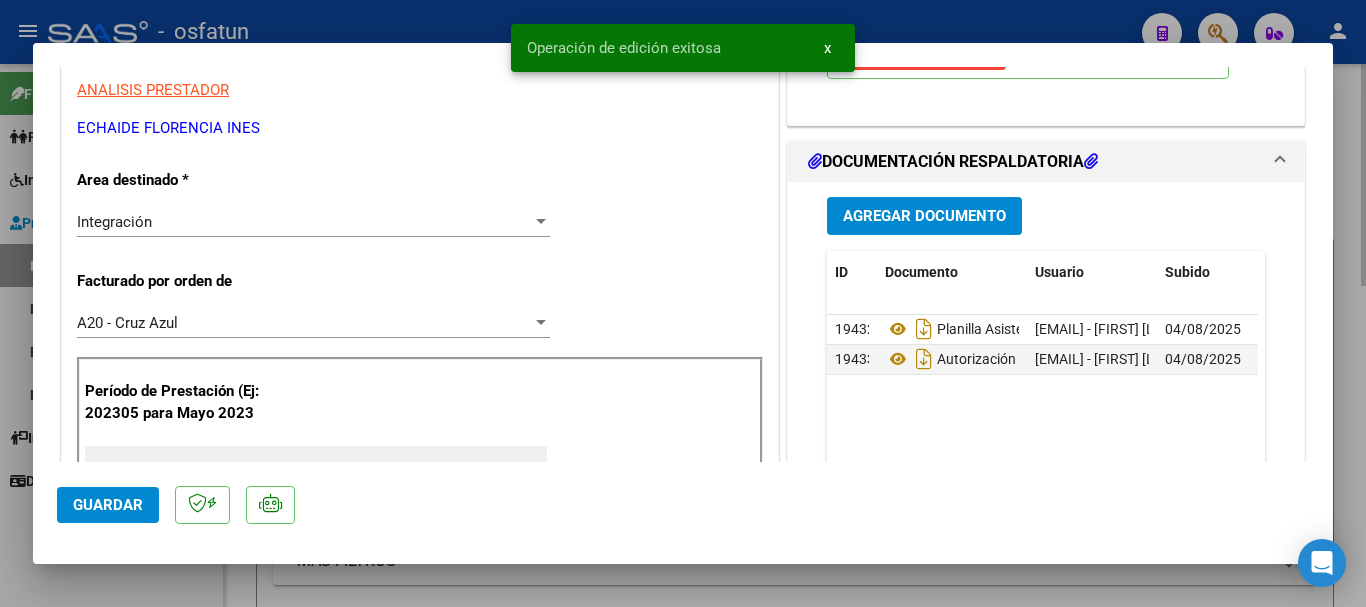 scroll, scrollTop: 0, scrollLeft: 0, axis: both 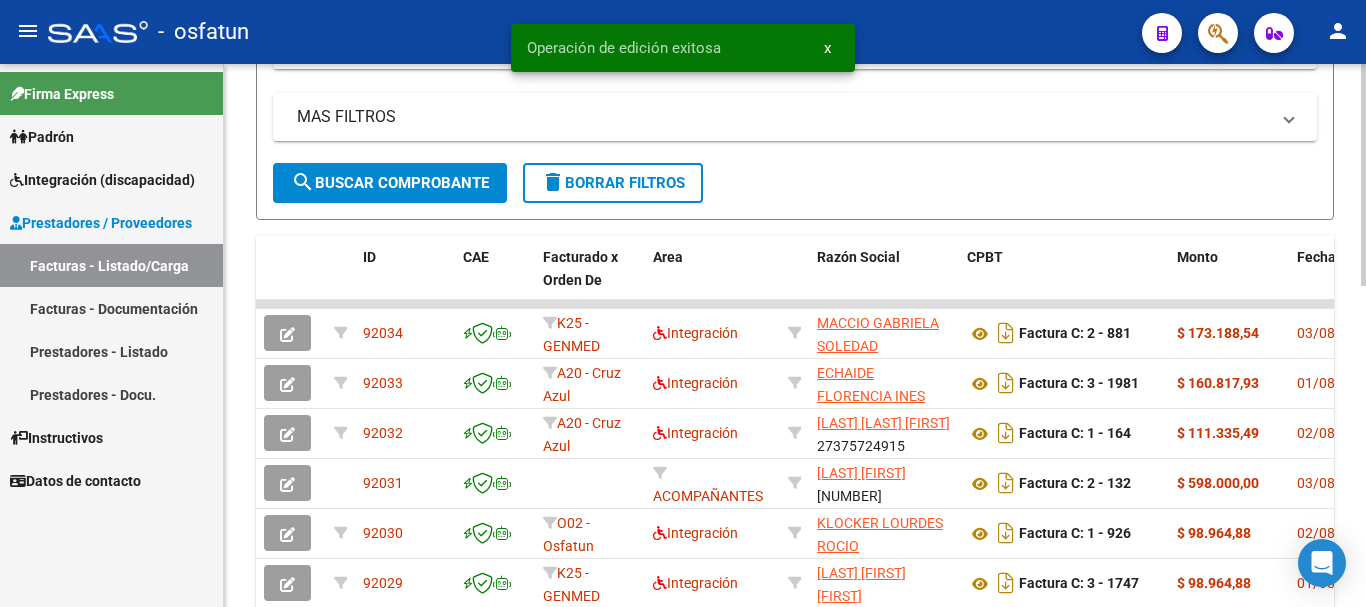 click 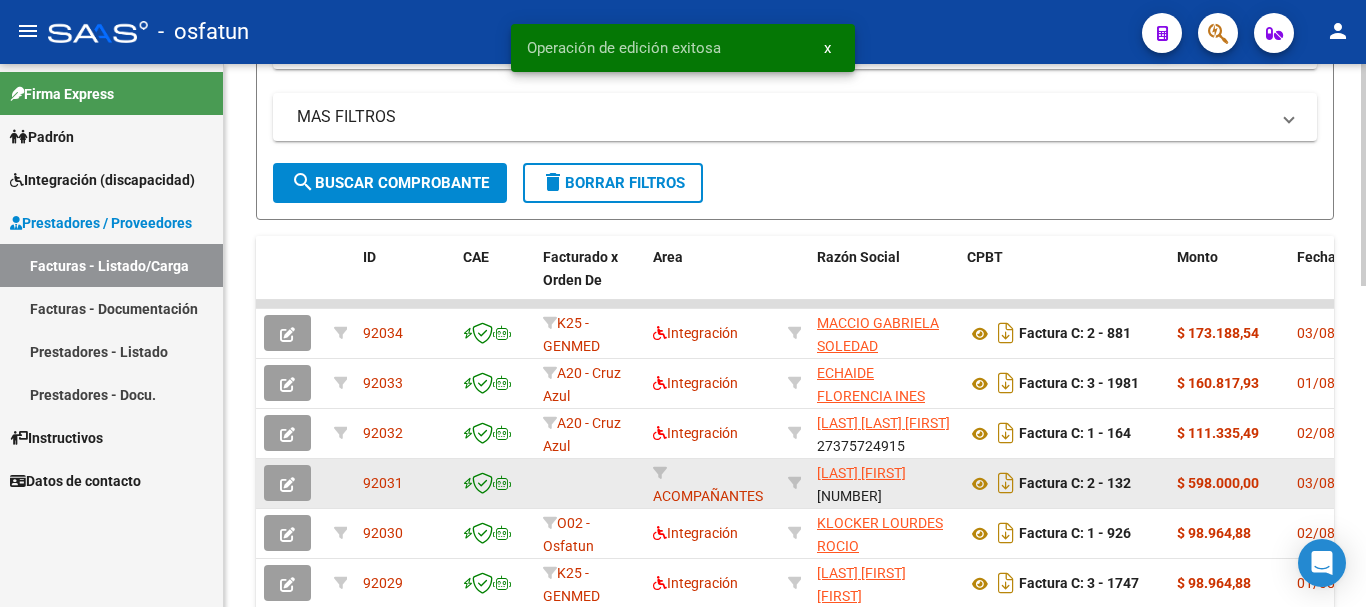 scroll, scrollTop: 449, scrollLeft: 0, axis: vertical 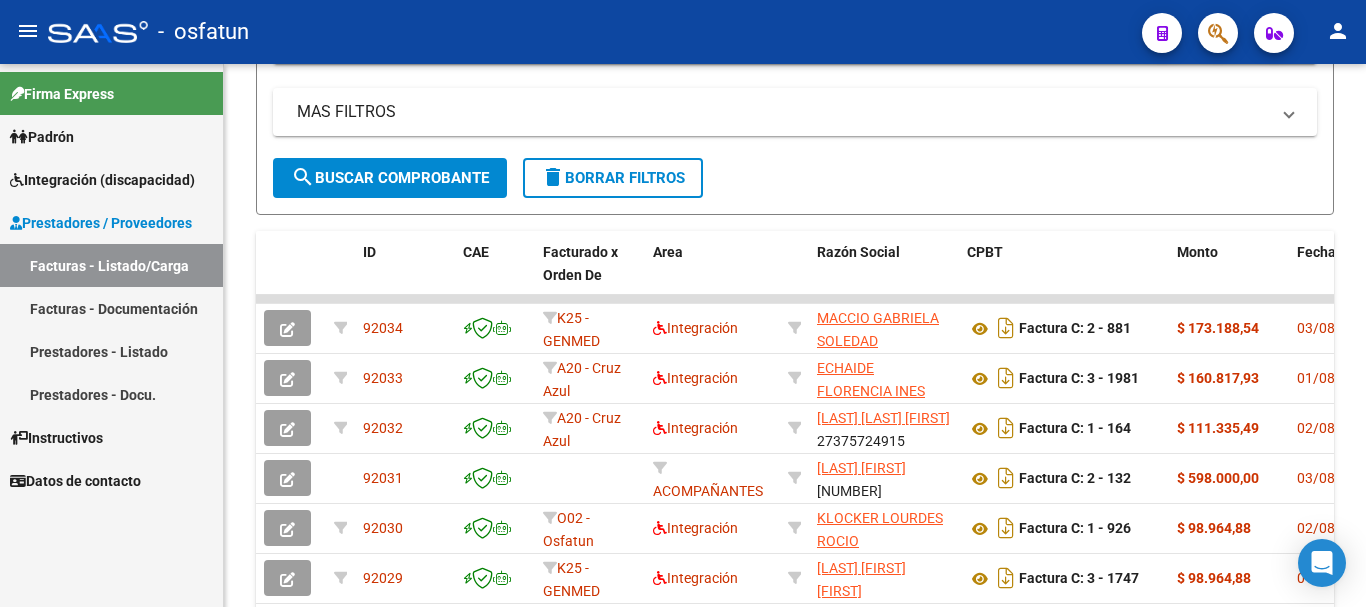 click on "Facturas - Listado/Carga" at bounding box center [111, 265] 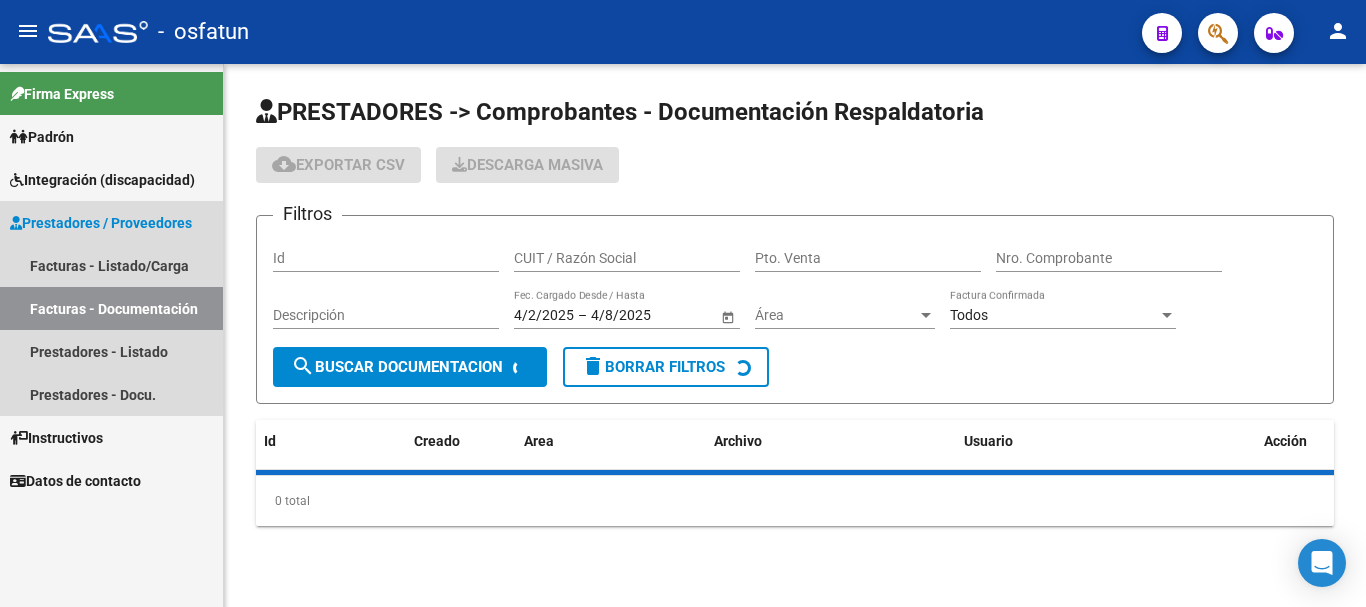 scroll, scrollTop: 0, scrollLeft: 0, axis: both 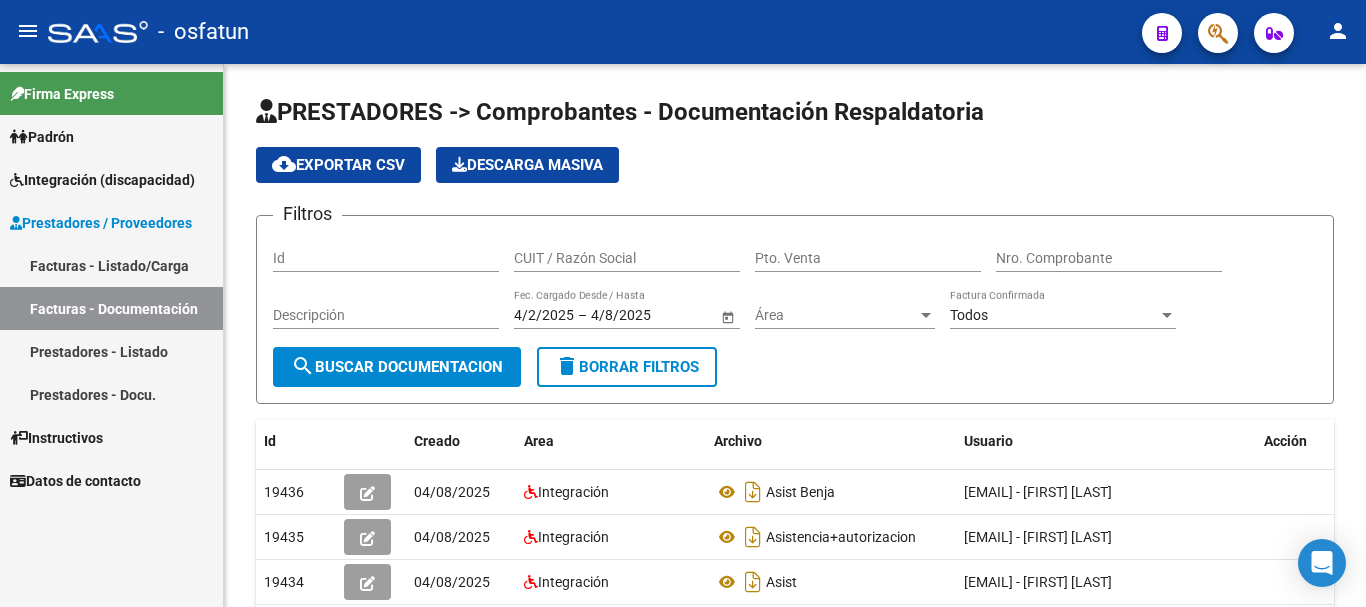 click on "Facturas - Listado/Carga" at bounding box center (111, 265) 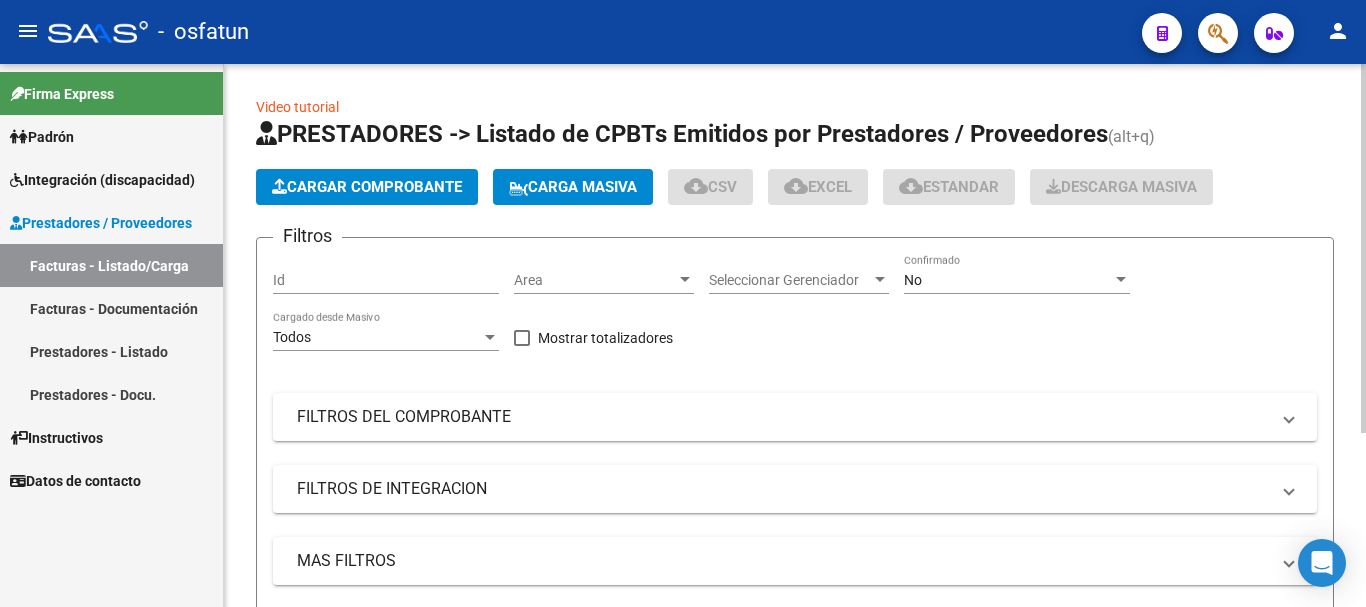 click on "Cargar Comprobante" 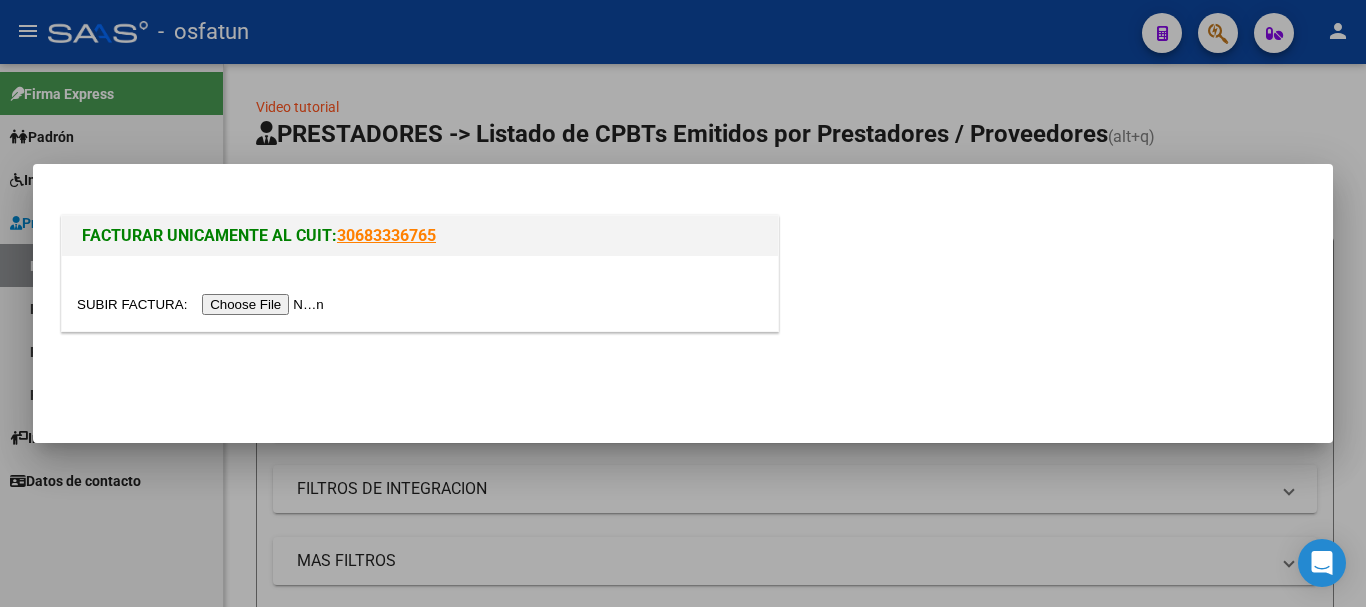 click at bounding box center (203, 304) 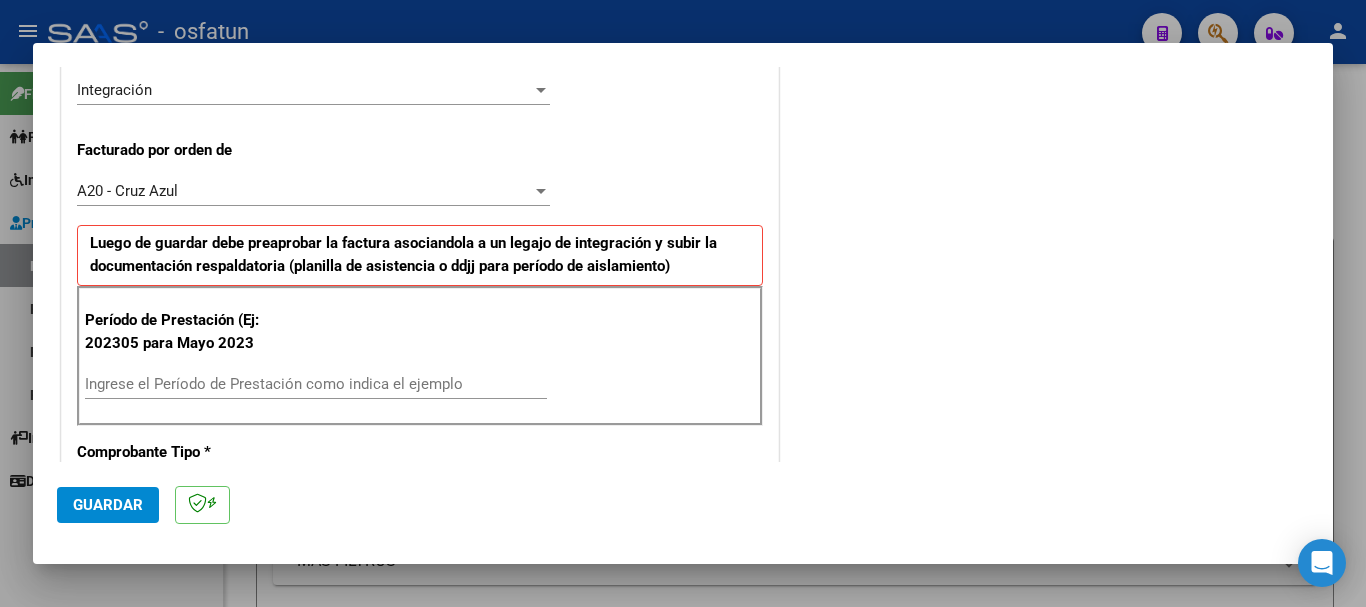 scroll, scrollTop: 622, scrollLeft: 0, axis: vertical 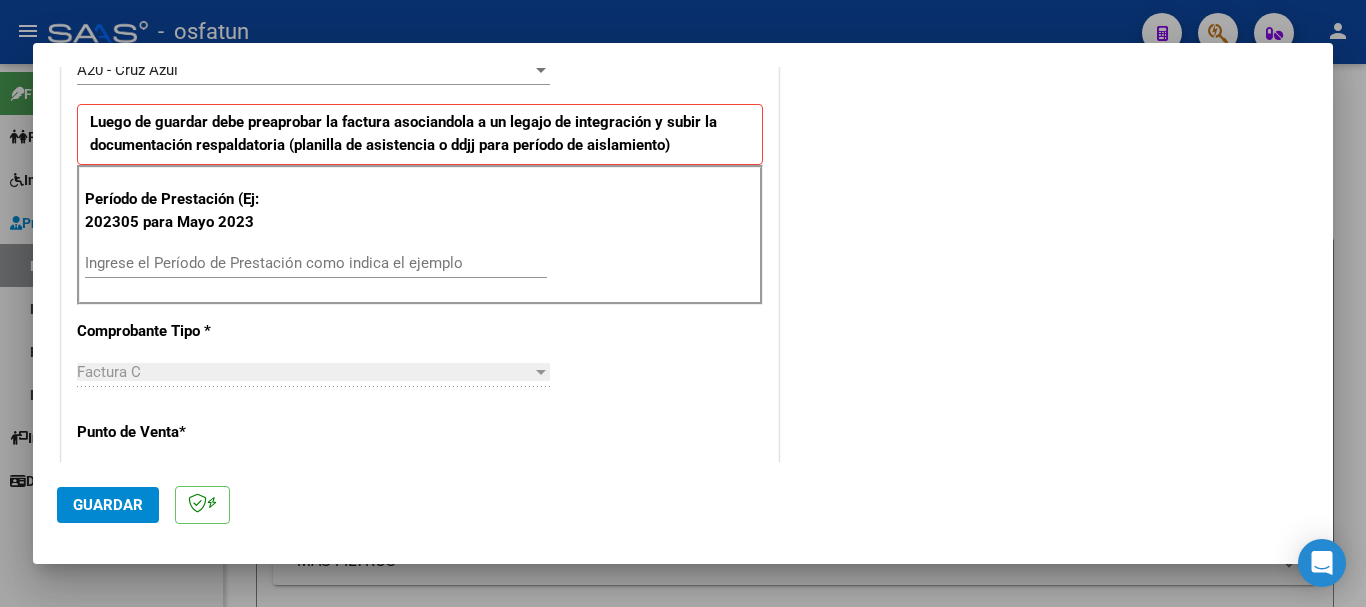 click on "Ingrese el Período de Prestación como indica el ejemplo" at bounding box center (316, 263) 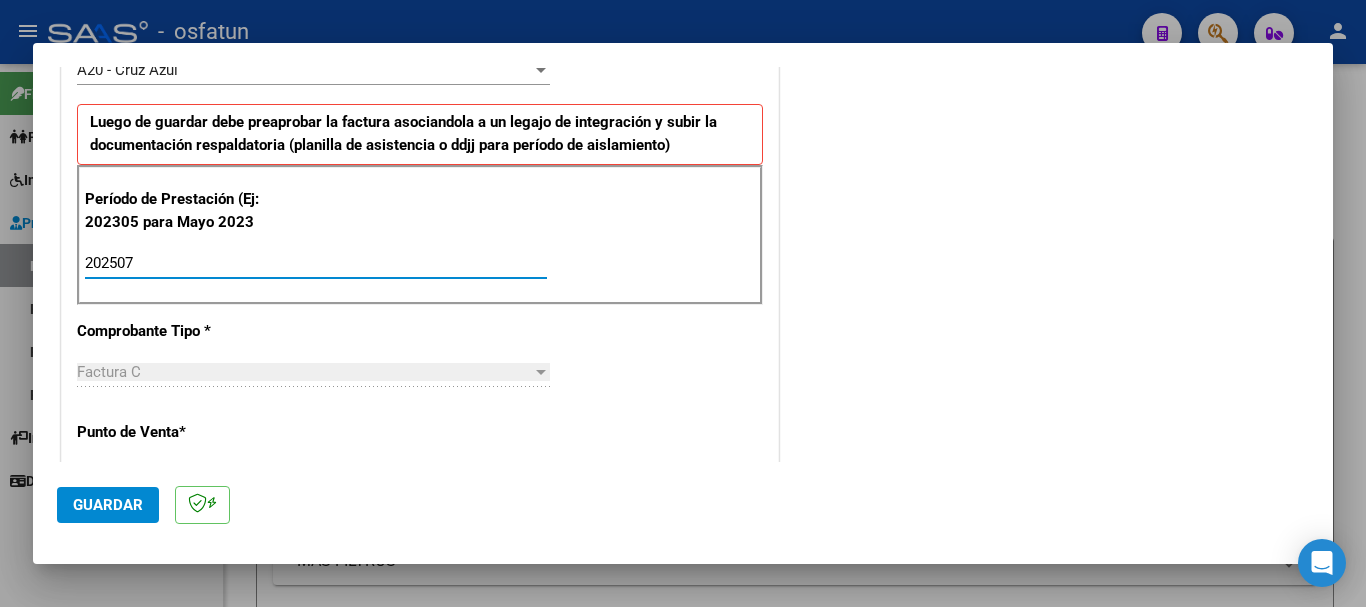 type on "202507" 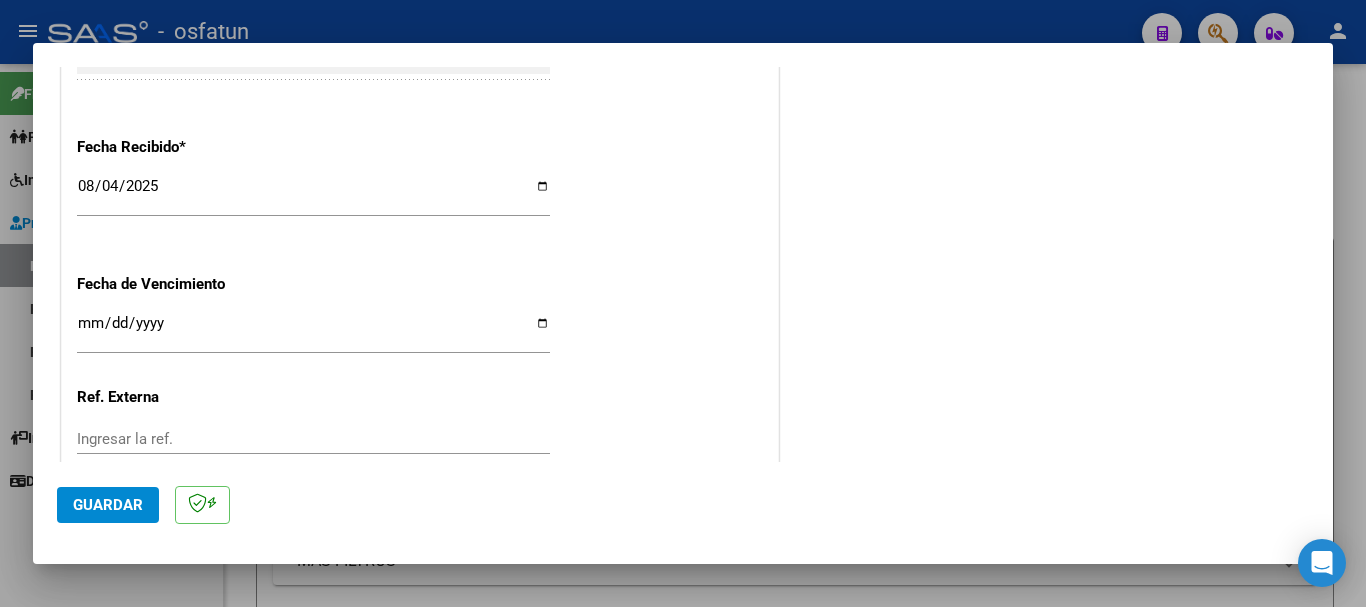 scroll, scrollTop: 1580, scrollLeft: 0, axis: vertical 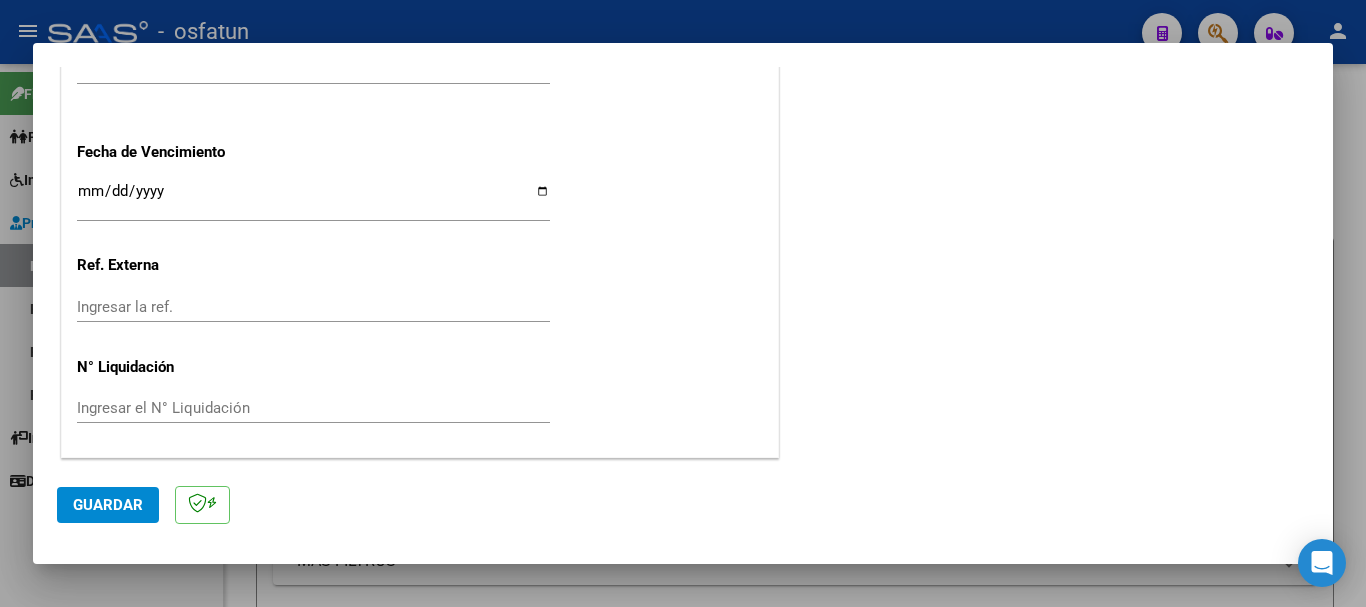 drag, startPoint x: 98, startPoint y: 497, endPoint x: 81, endPoint y: 512, distance: 22.671568 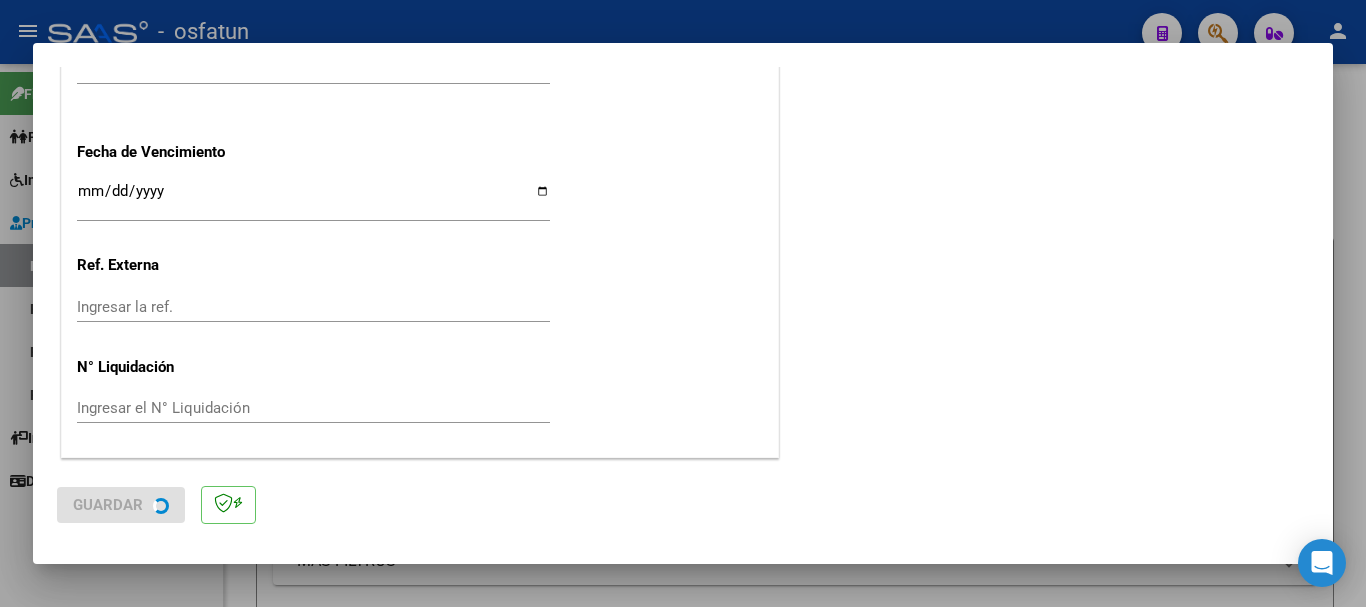 scroll, scrollTop: 0, scrollLeft: 0, axis: both 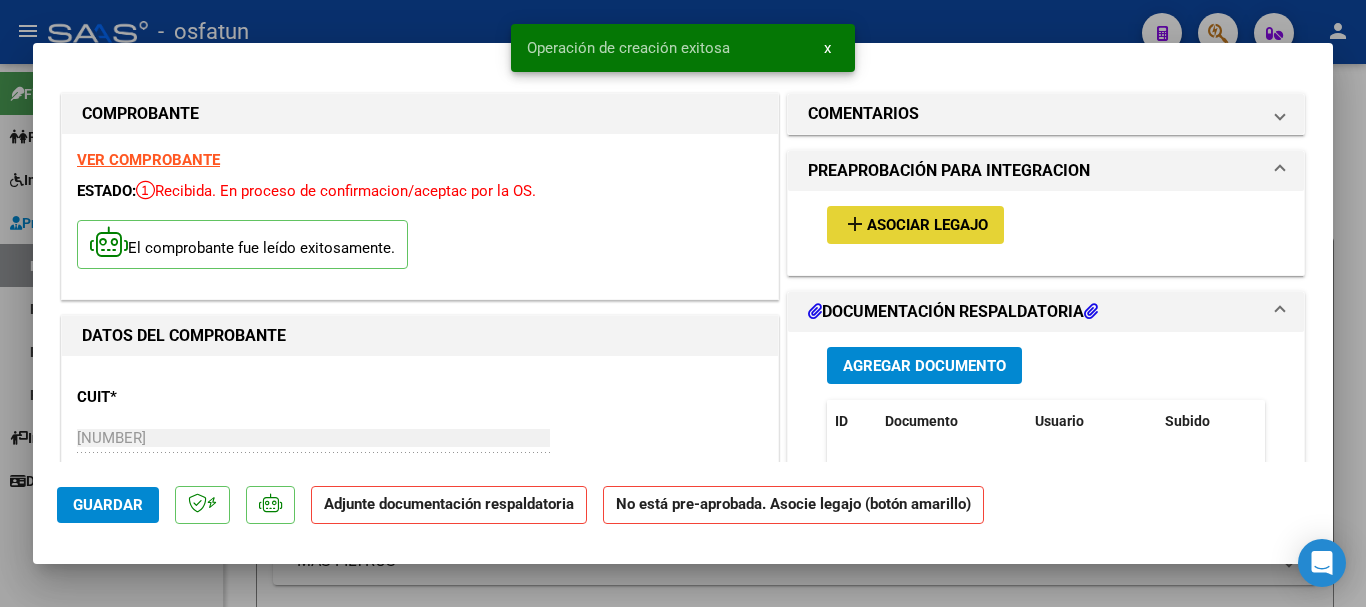 click on "Asociar Legajo" at bounding box center (927, 226) 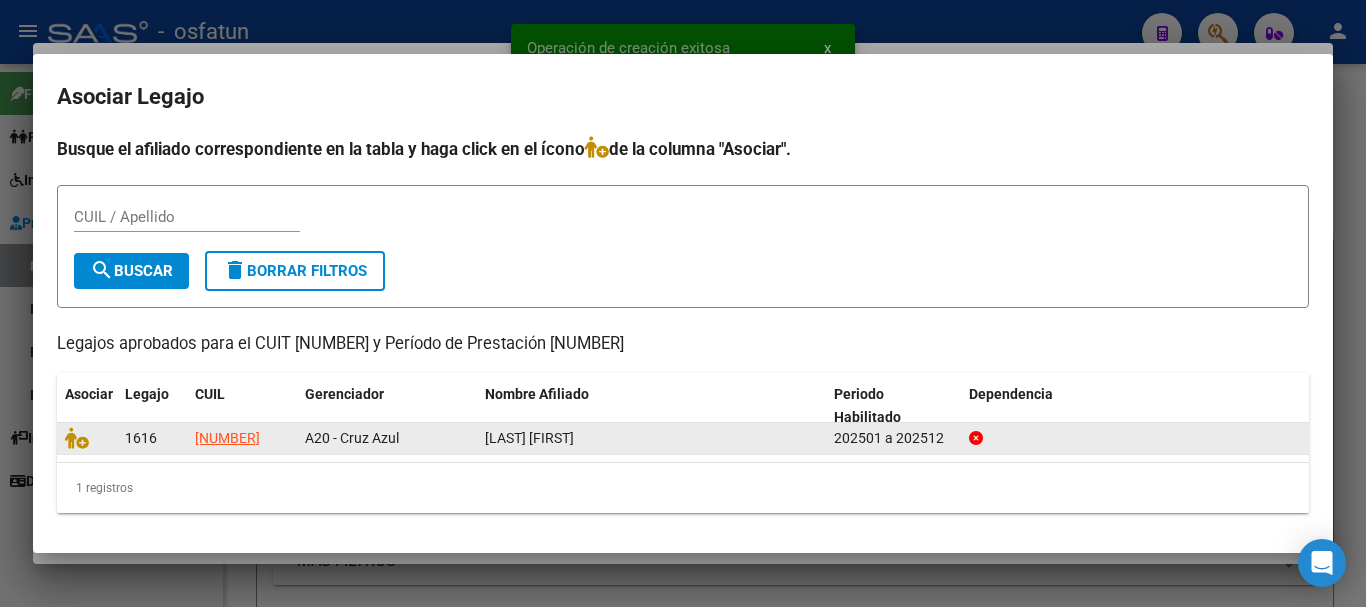 click 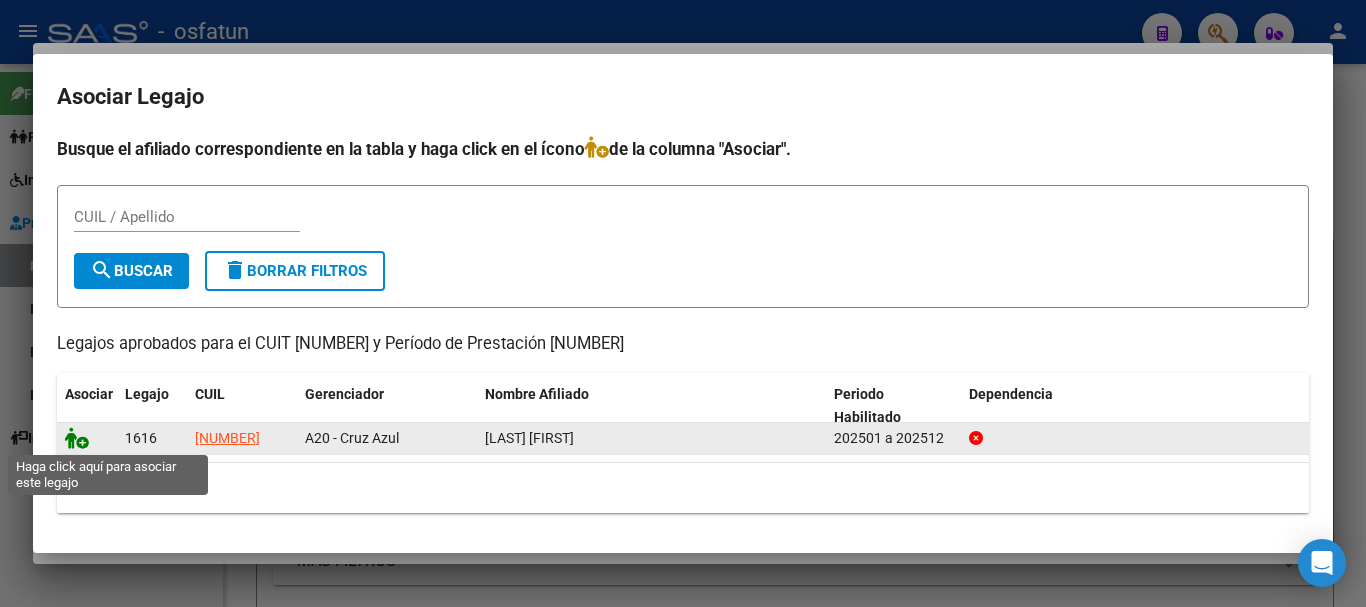 click 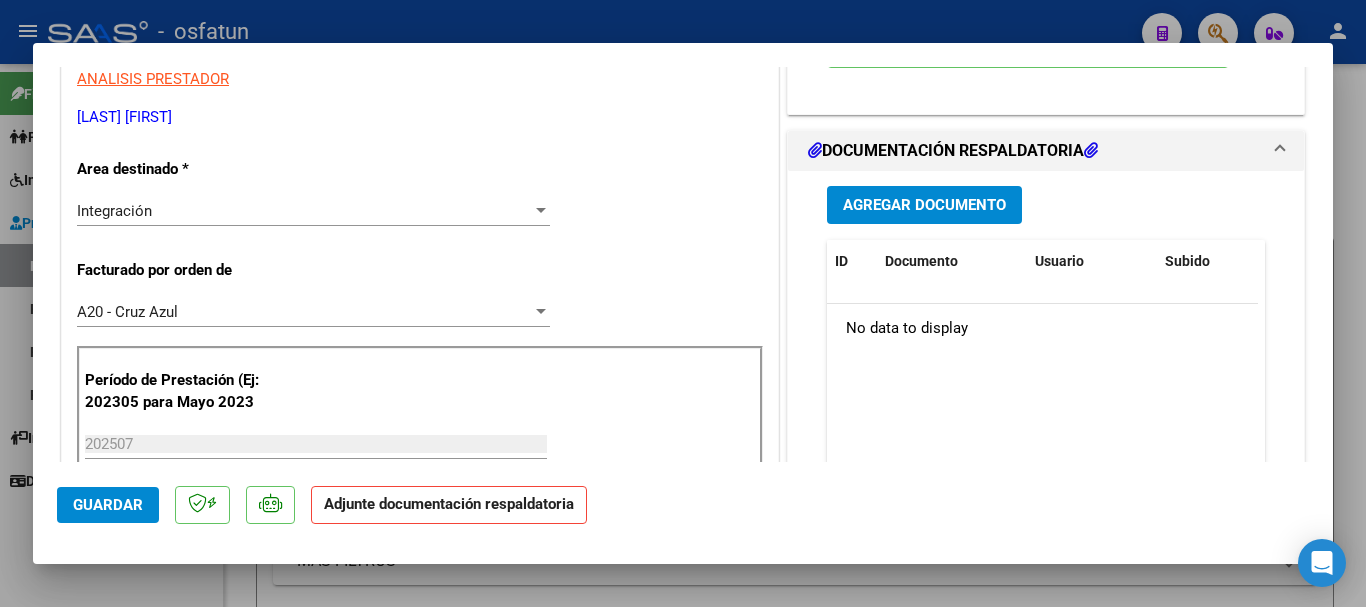 scroll, scrollTop: 425, scrollLeft: 0, axis: vertical 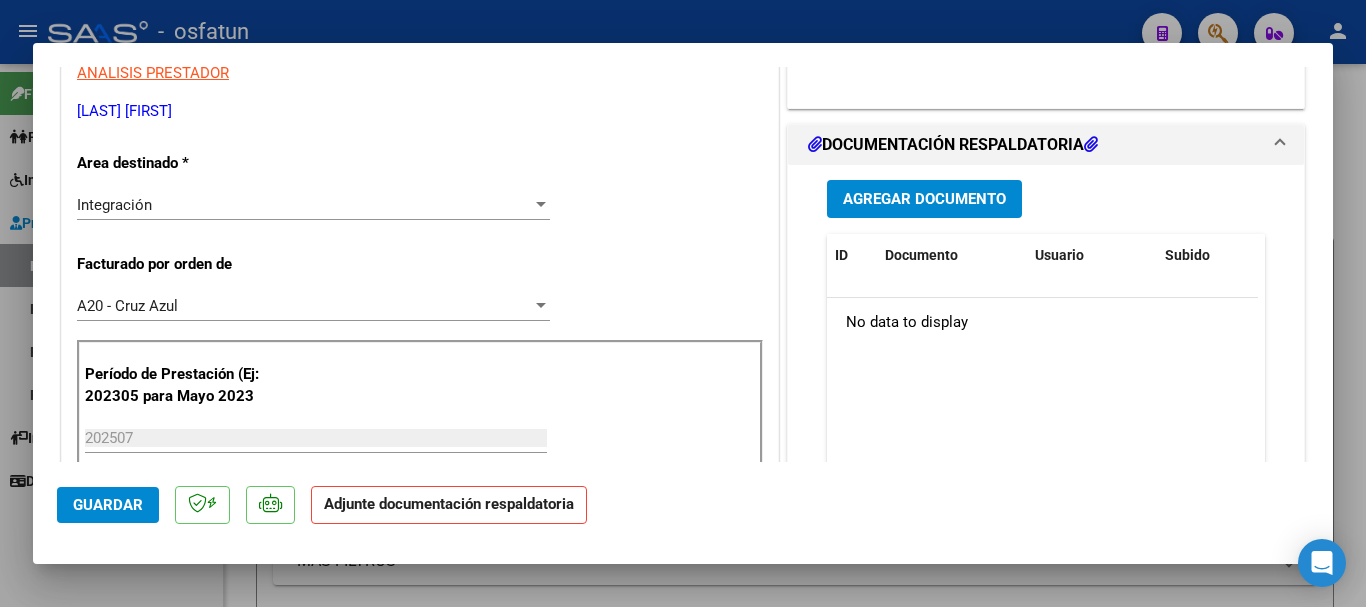 click on "Agregar Documento" at bounding box center [924, 198] 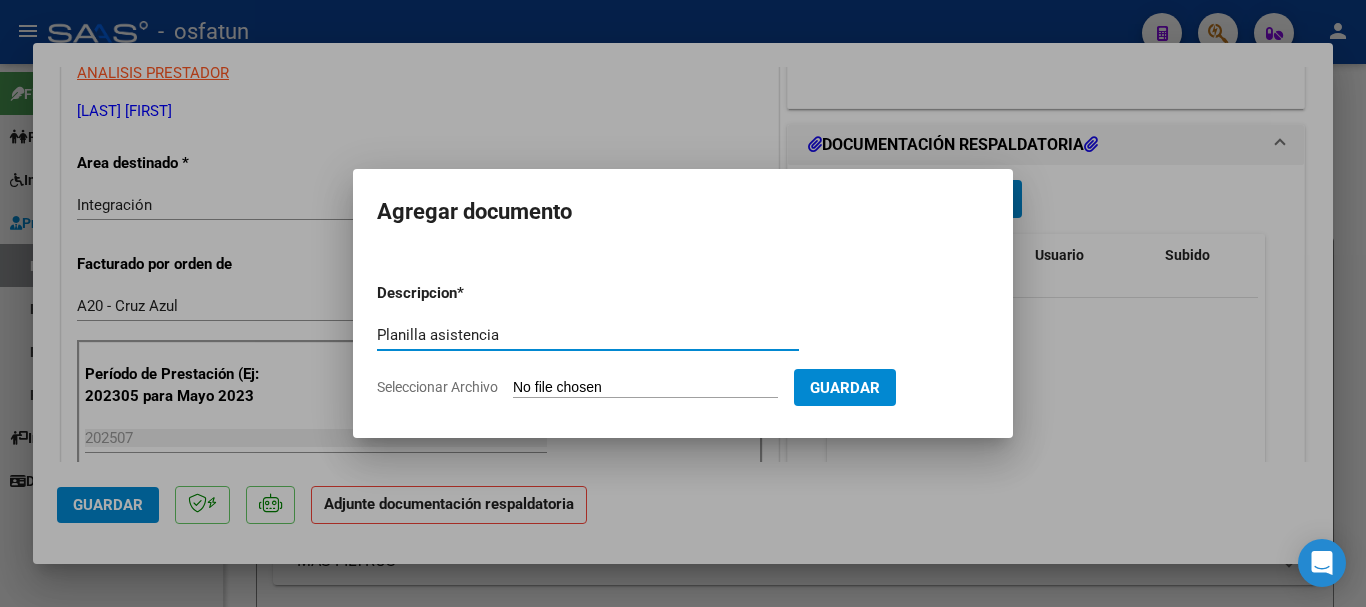 type on "Planilla asistencia" 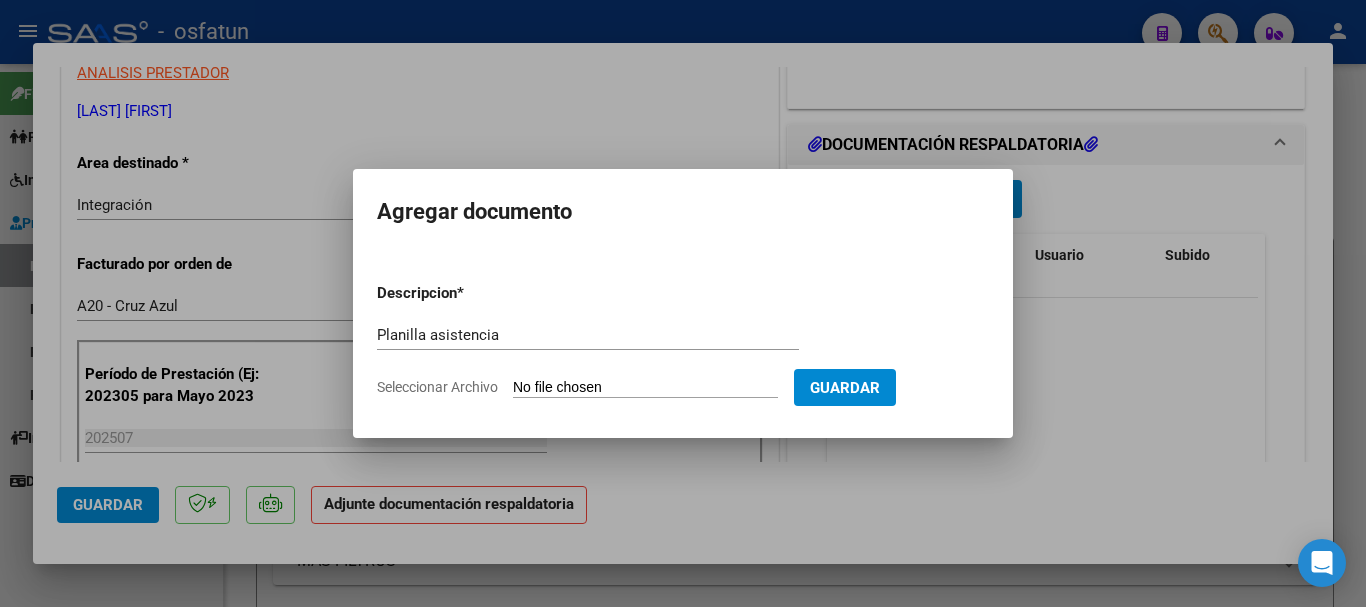 click on "Descripcion  *   Planilla asistencia Escriba aquí una descripcion  Seleccionar Archivo Guardar" at bounding box center (683, 340) 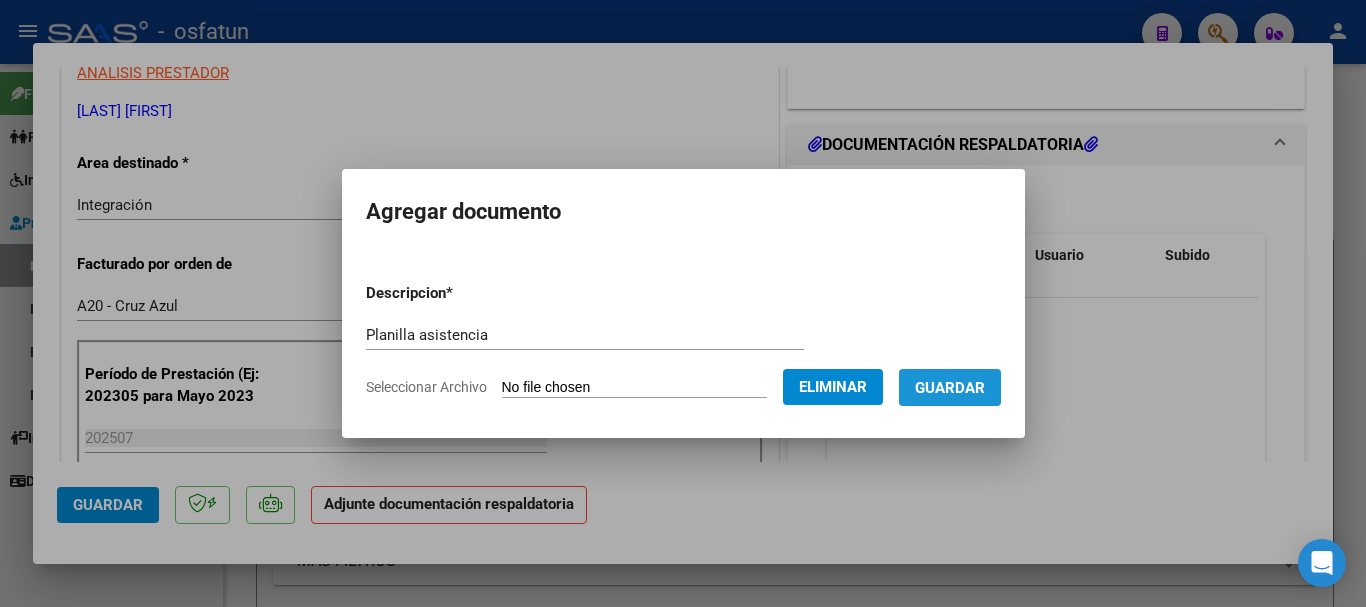 click on "Guardar" at bounding box center [950, 387] 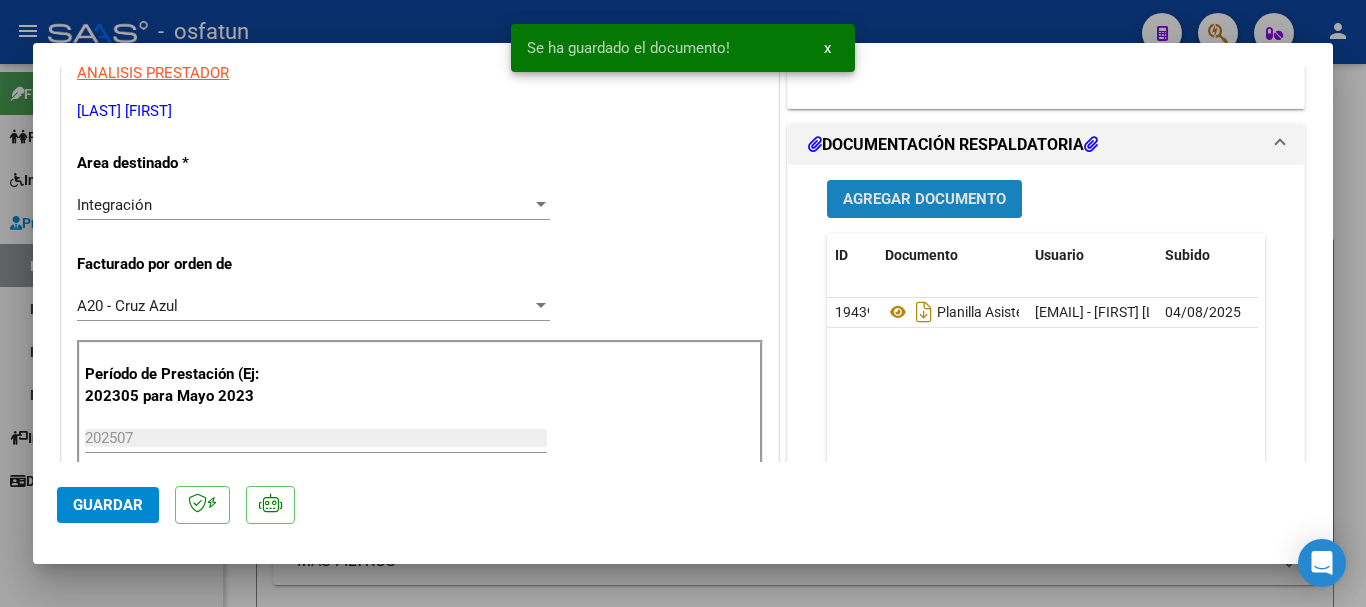 click on "Agregar Documento" at bounding box center (924, 200) 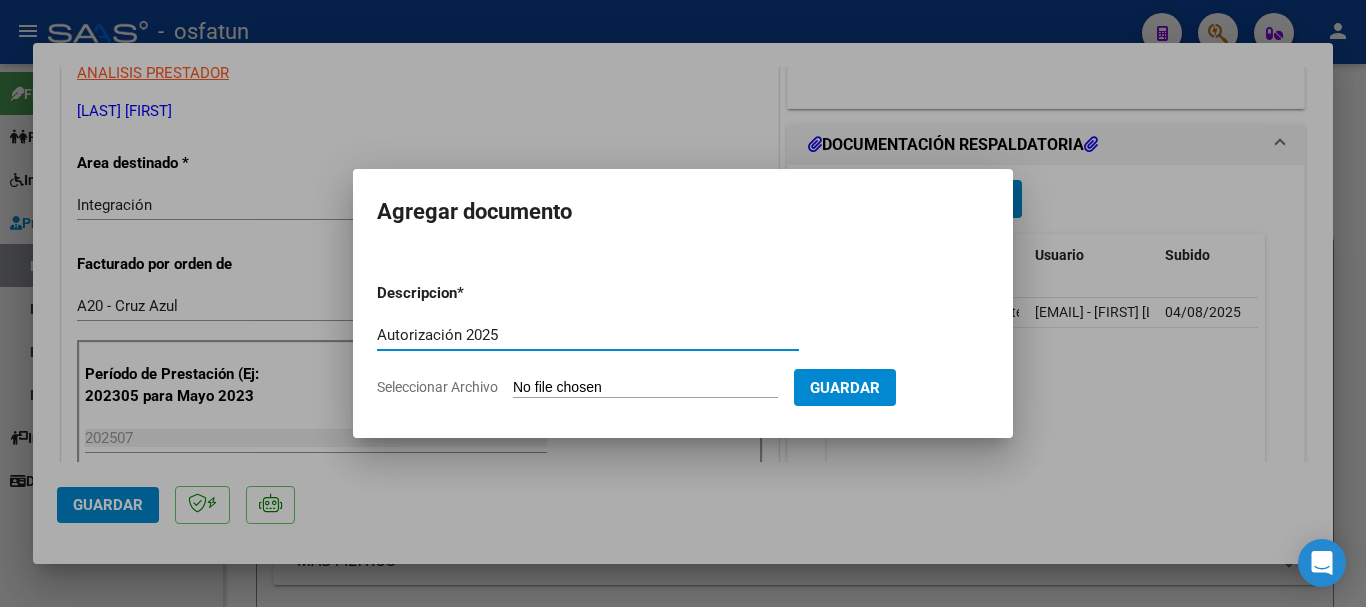 type on "Autorización 2025" 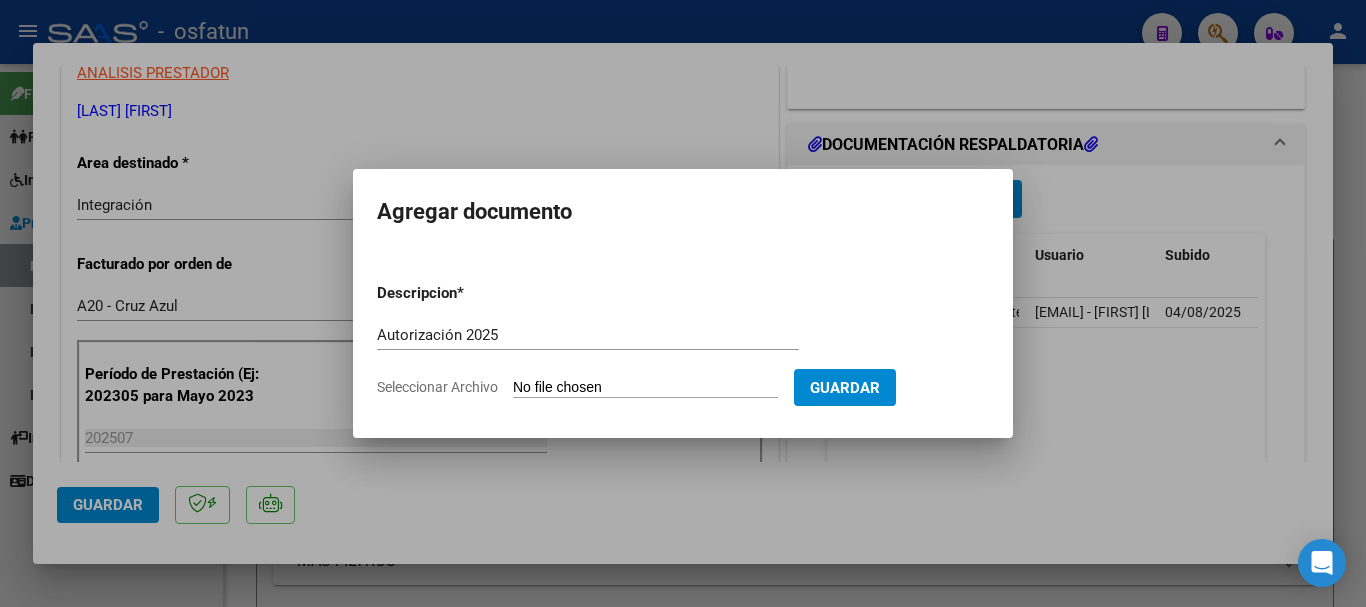 type on "C:\fakepath\autorizacion jazmin- [LAST].jpg" 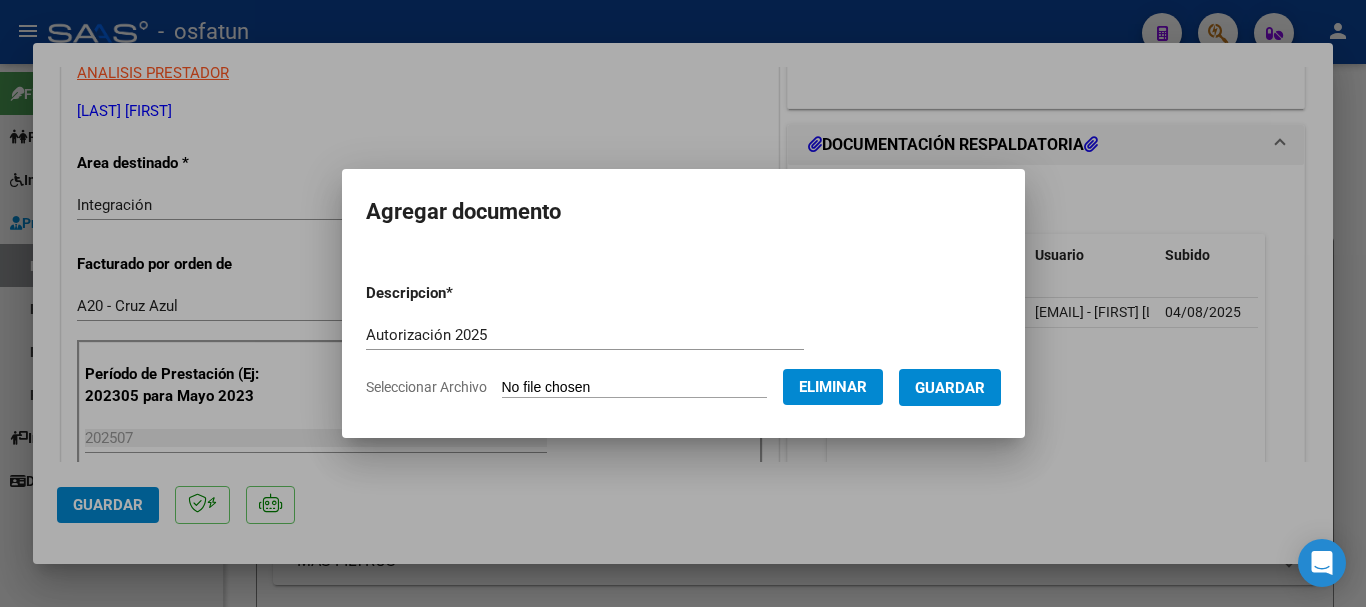 click on "Descripcion  *   Autorización [NUMBER] Escriba aquí una descripcion  Seleccionar Archivo Guardar" at bounding box center [683, 340] 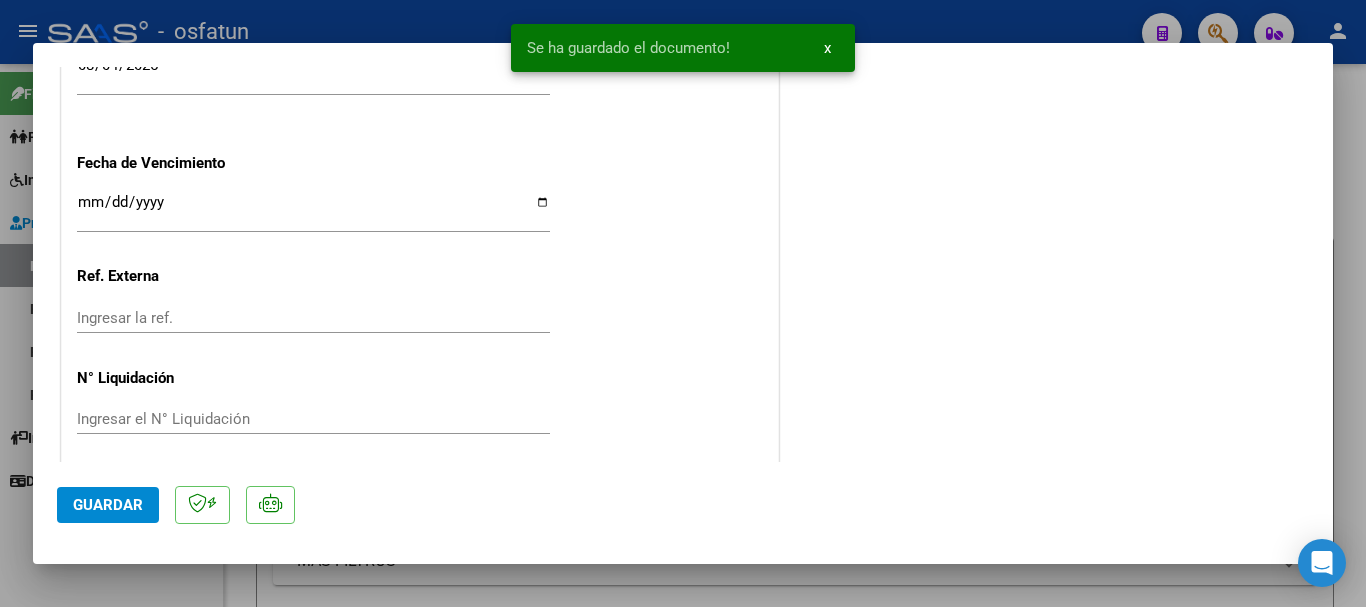 scroll, scrollTop: 1610, scrollLeft: 0, axis: vertical 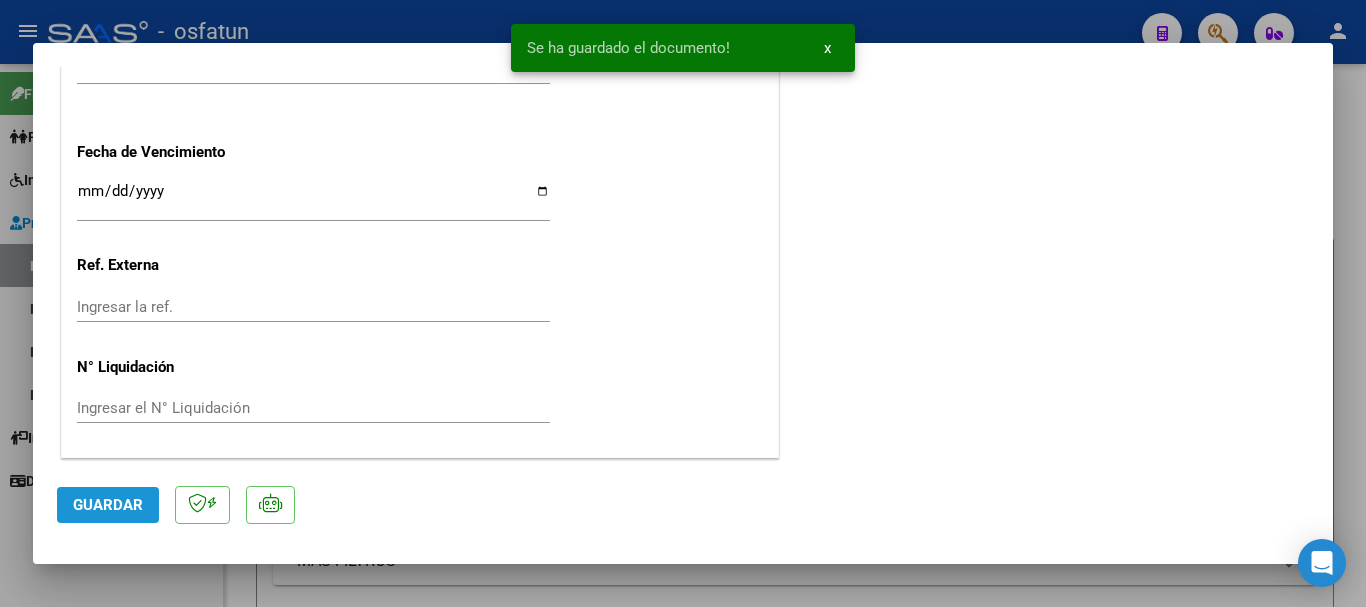 drag, startPoint x: 106, startPoint y: 518, endPoint x: 93, endPoint y: 522, distance: 13.601471 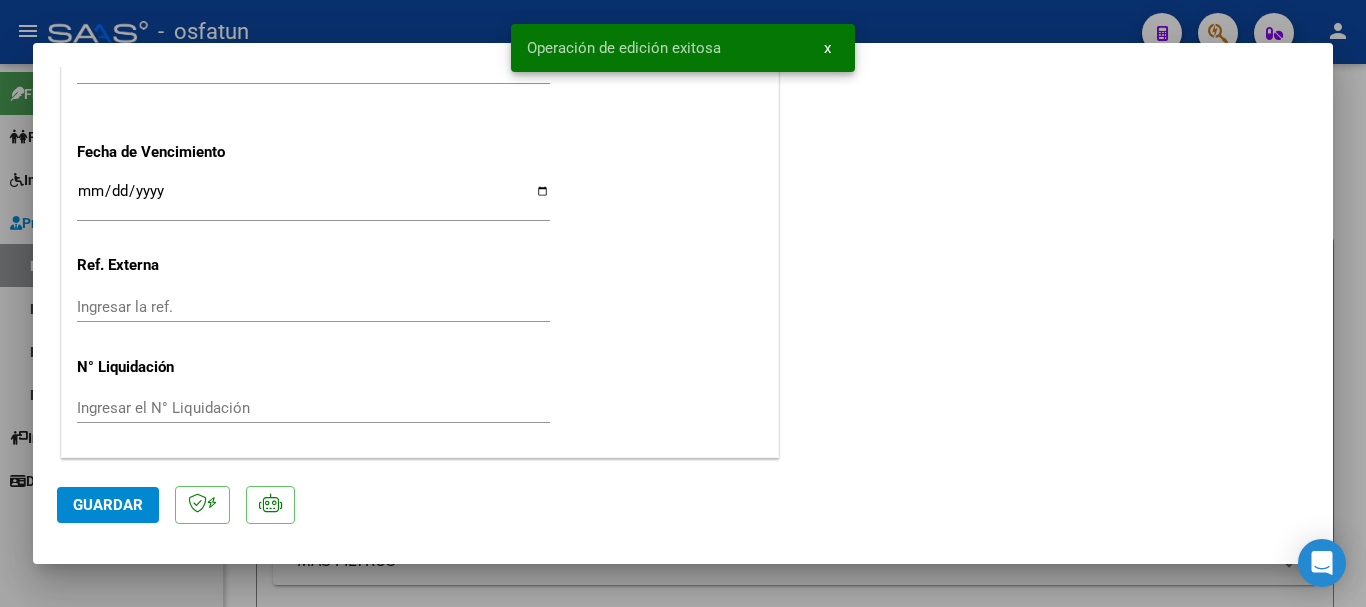 click at bounding box center (683, 303) 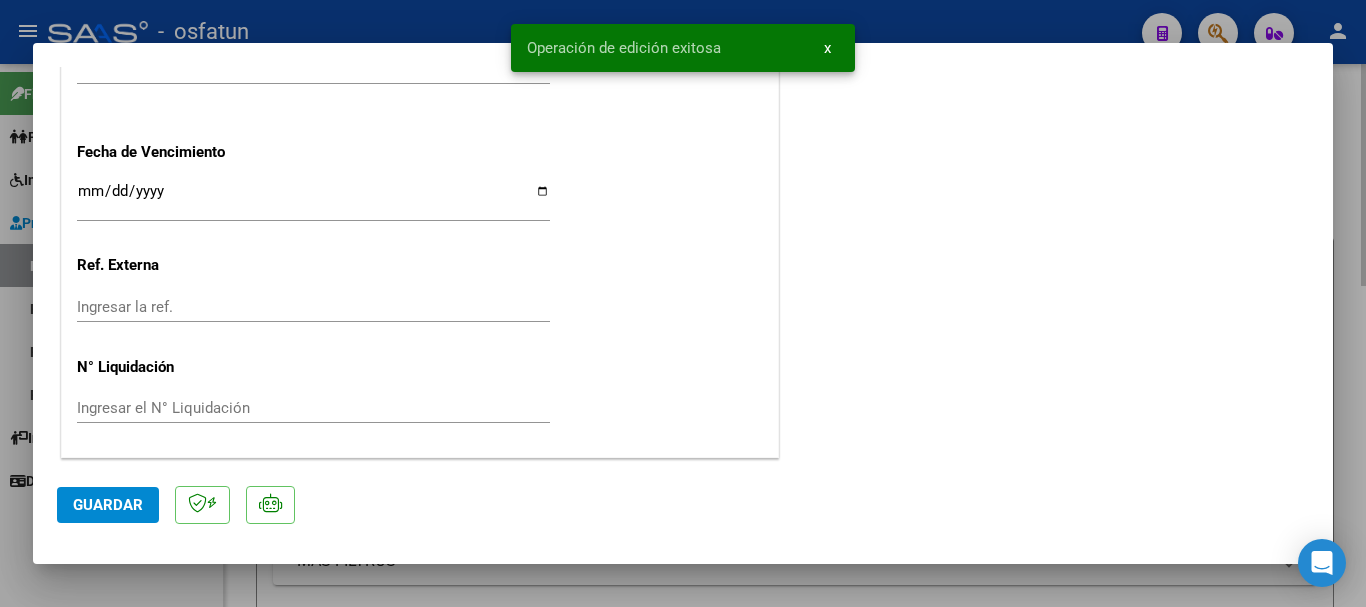 scroll, scrollTop: 1761, scrollLeft: 0, axis: vertical 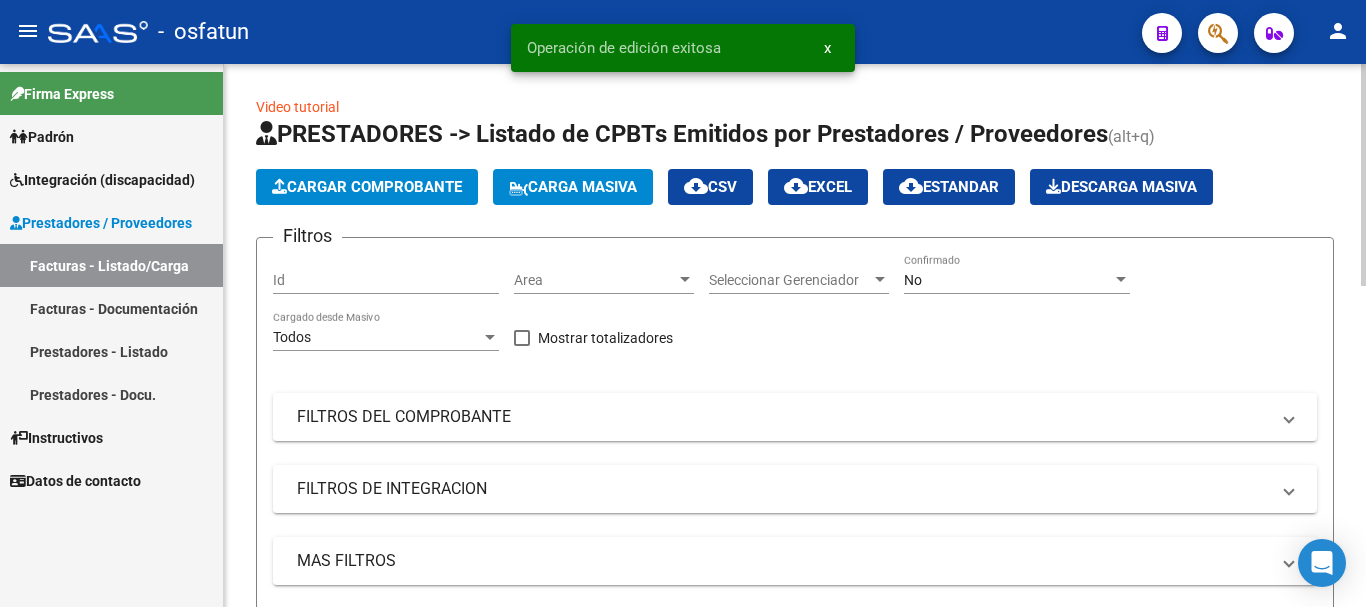 click on "menu -   osfatun  person    Firma Express     Padrón Análisis Afiliado    Integración (discapacidad) Estado Presentaciones SSS Certificado Discapacidad Pedido Integración a SSS Facturas Liquidadas x SSS Legajos Legajos Documentación    Prestadores / Proveedores Facturas - Listado/Carga Facturas - Documentación Prestadores - Listado Prestadores - Docu.    Instructivos    Datos de contacto  Video tutorial   PRESTADORES -> Listado de CPBTs Emitidos por Prestadores / Proveedores (alt+q)   Cargar Comprobante
Carga Masiva  cloud_download  CSV  cloud_download  EXCEL  cloud_download  Estandar   Descarga Masiva
Filtros Id Area Area Seleccionar Gerenciador Seleccionar Gerenciador No Confirmado Todos Cargado desde Masivo   Mostrar totalizadores   FILTROS DEL COMPROBANTE  Comprobante Tipo Comprobante Tipo Start date – End date Fec. Comprobante Desde / Hasta Días Emisión Desde(cant. días) Días Emisión Hasta(cant. días) CUIT / Razón Social Pto. Venta Nro. Comprobante Código SSS Todos Op" at bounding box center [683, 303] 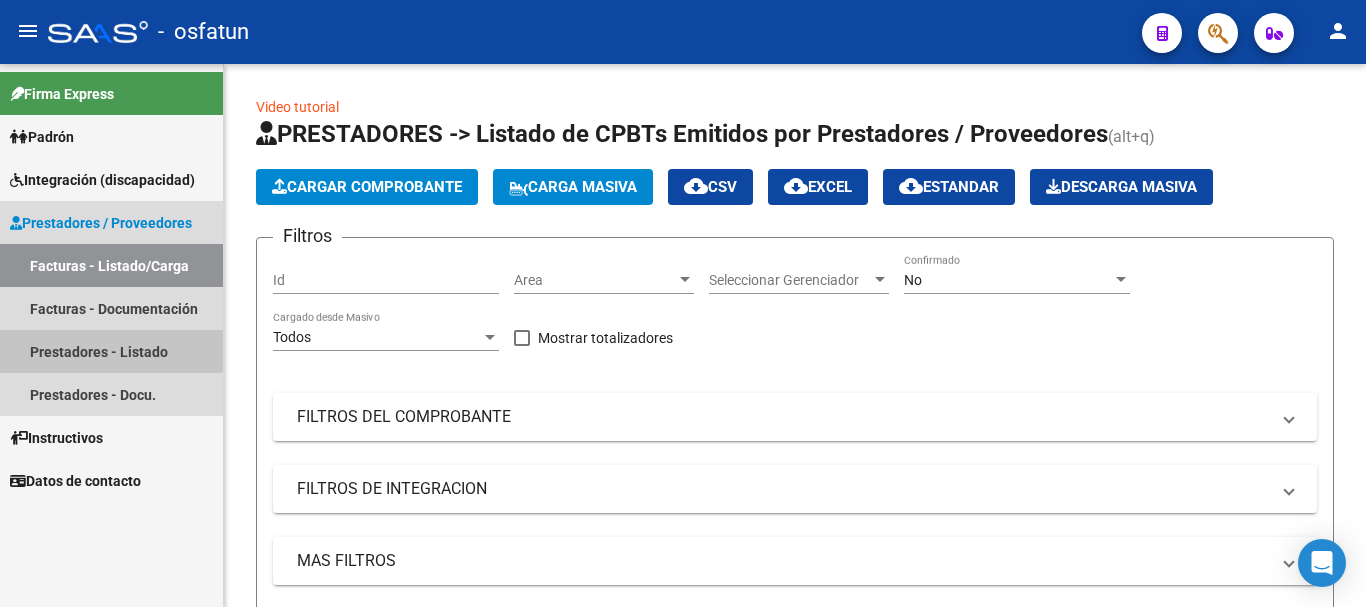 click on "Prestadores - Listado" at bounding box center [111, 351] 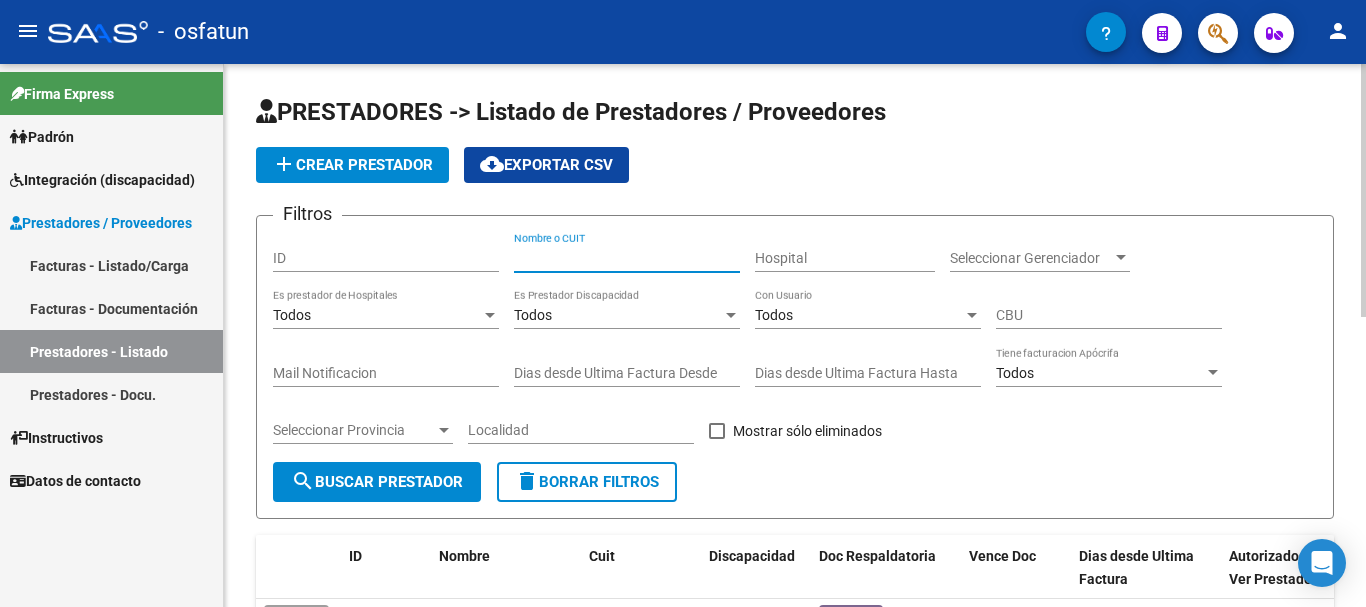 click on "Nombre o CUIT" at bounding box center [627, 258] 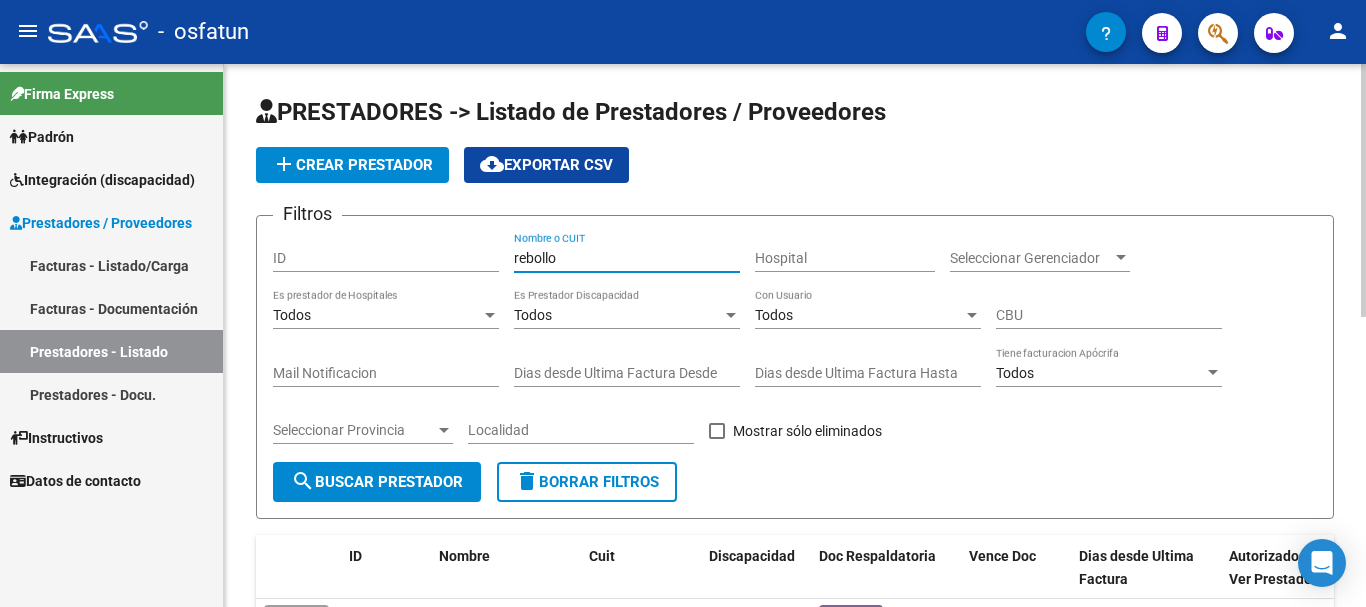 type on "rebollo" 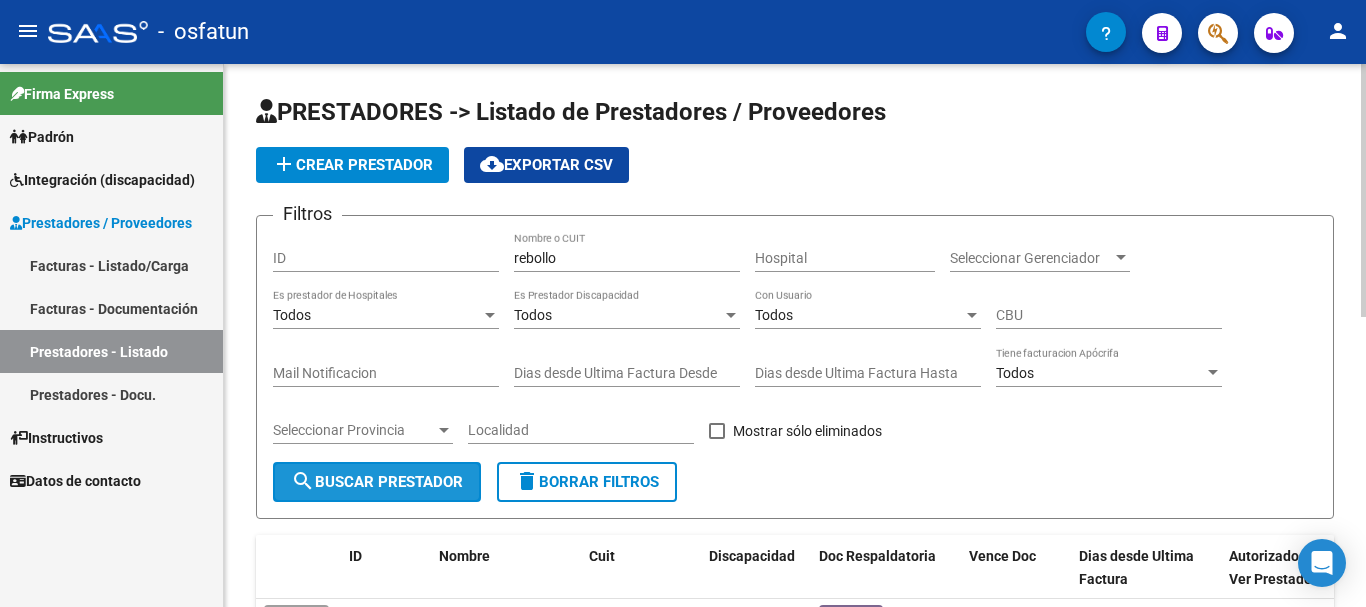 click on "search  Buscar Prestador" 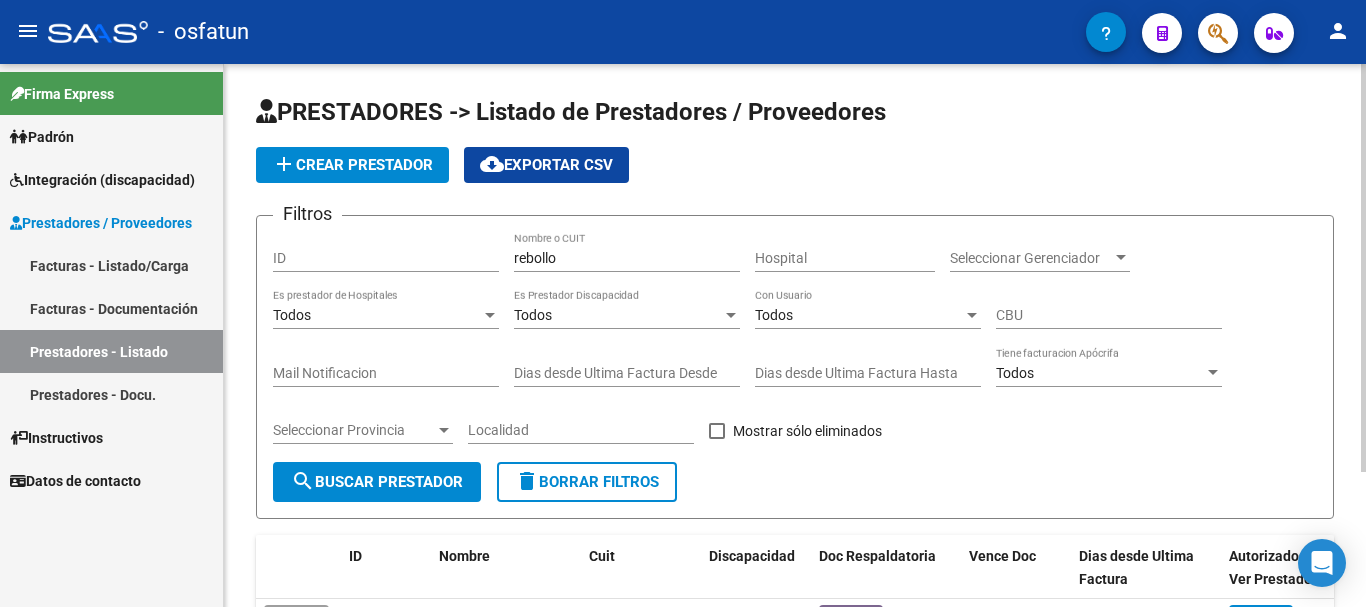click on "search  Buscar Prestador" 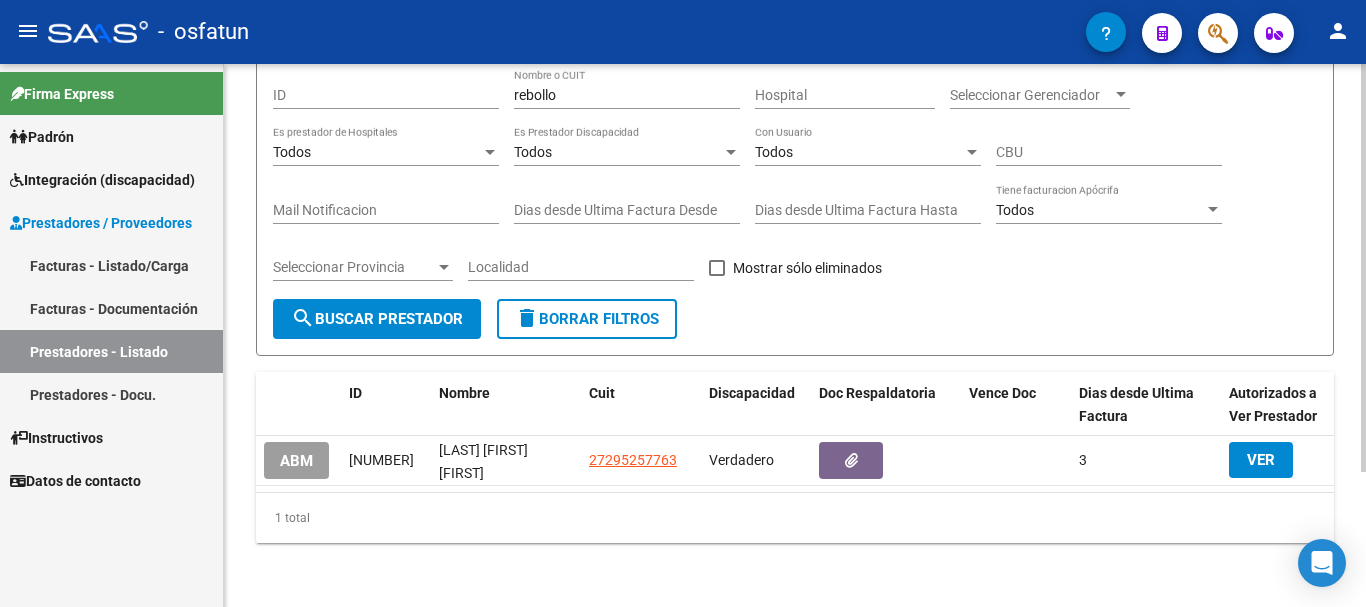 scroll, scrollTop: 179, scrollLeft: 0, axis: vertical 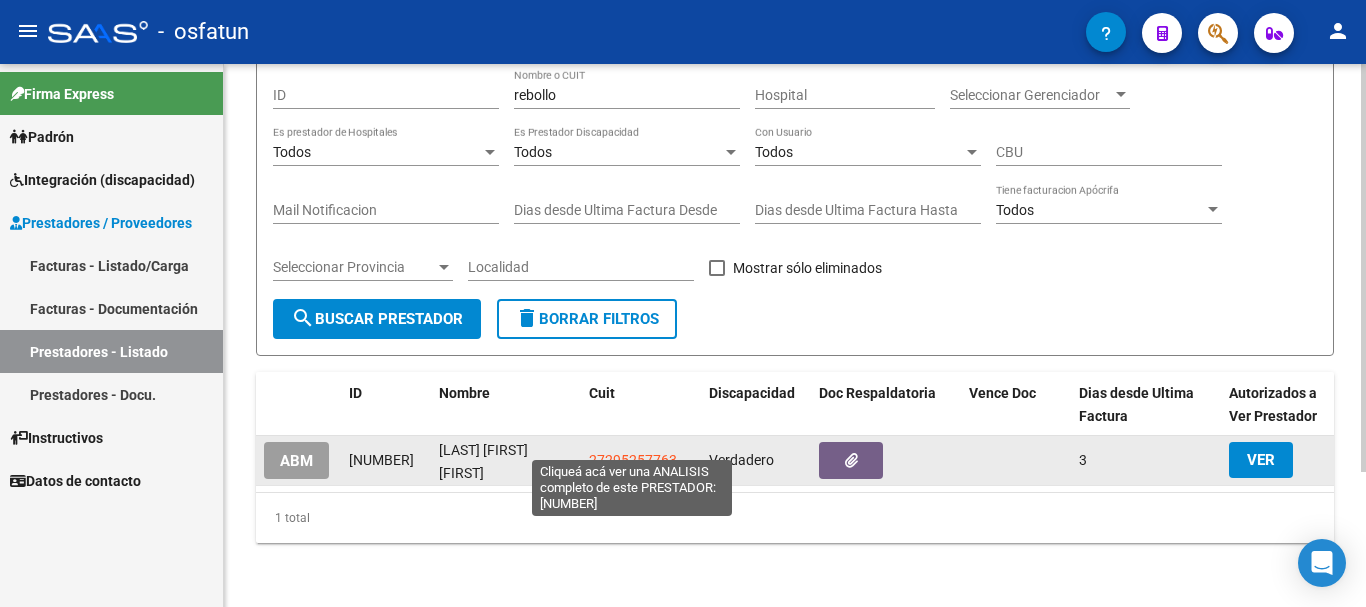 click on "27295257763" 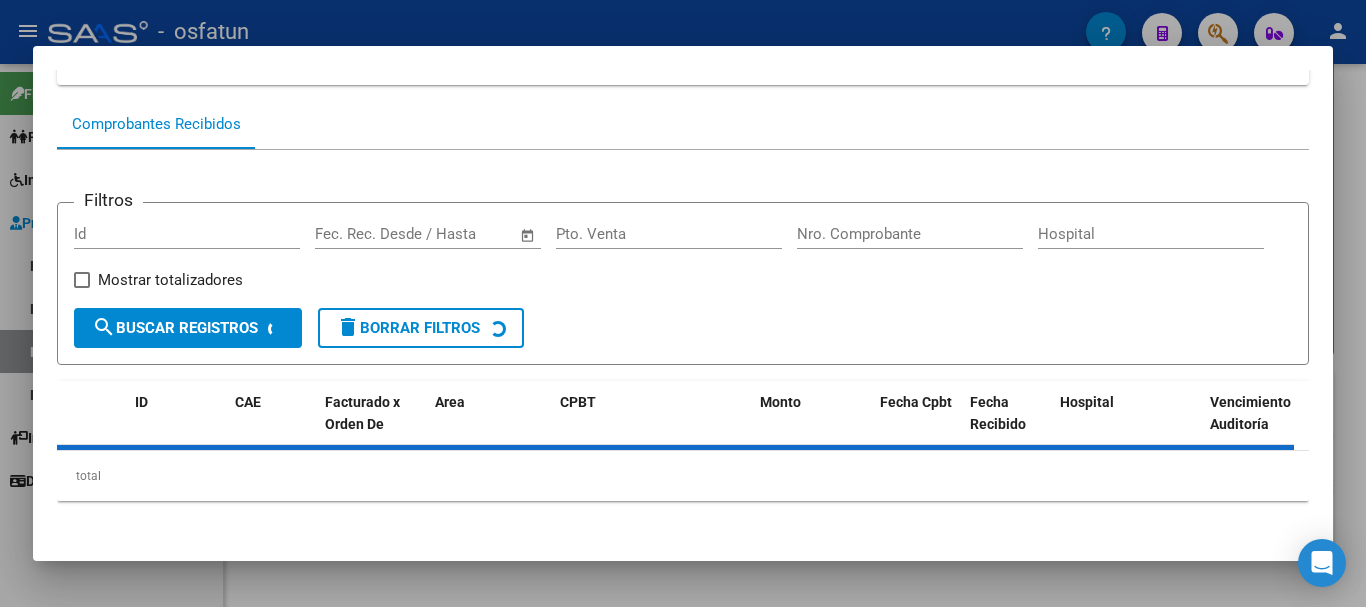 scroll, scrollTop: 175, scrollLeft: 0, axis: vertical 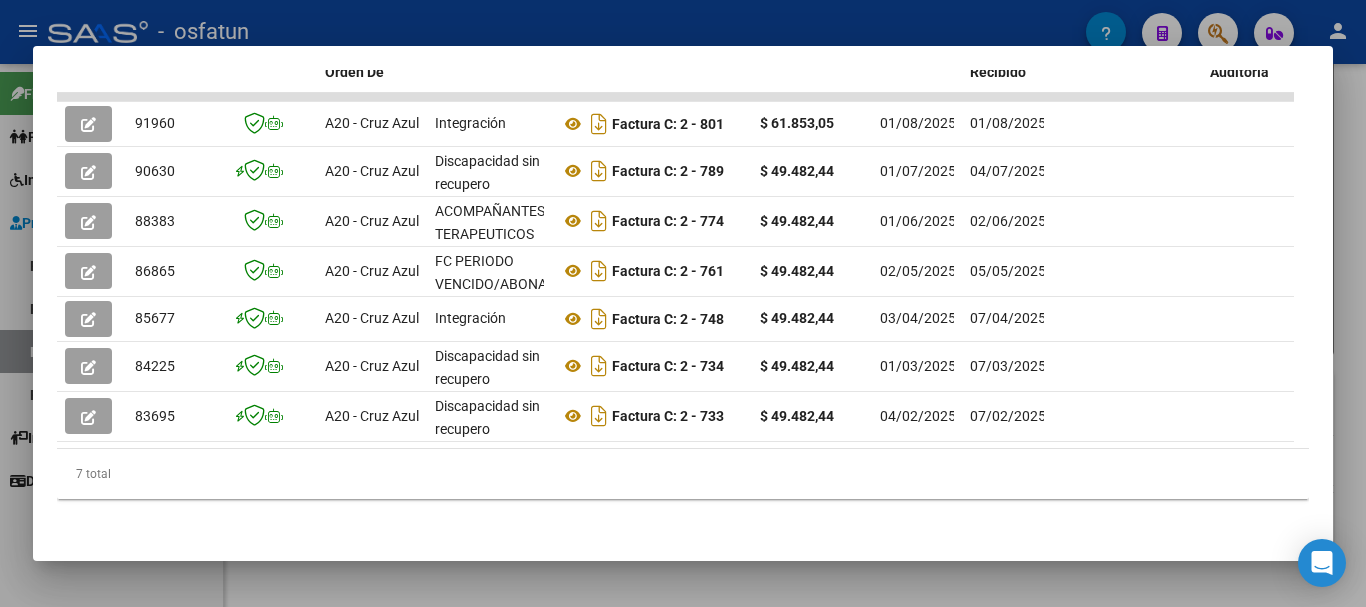 click at bounding box center (683, 303) 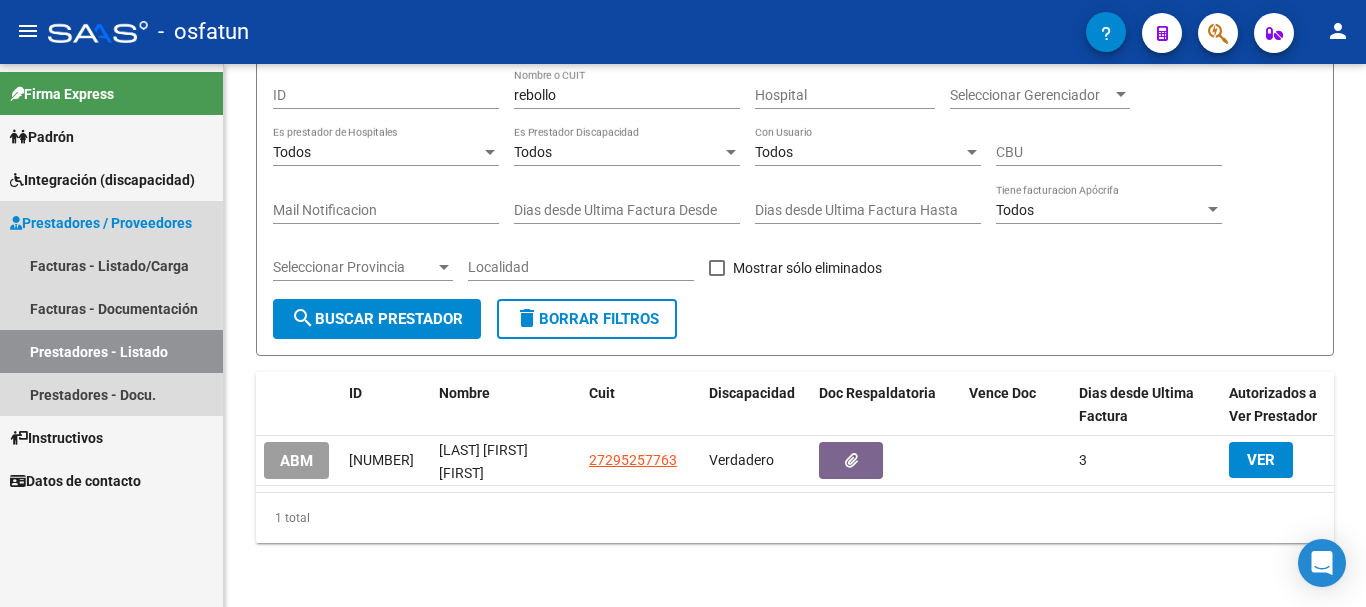 click on "Prestadores - Listado" at bounding box center (111, 351) 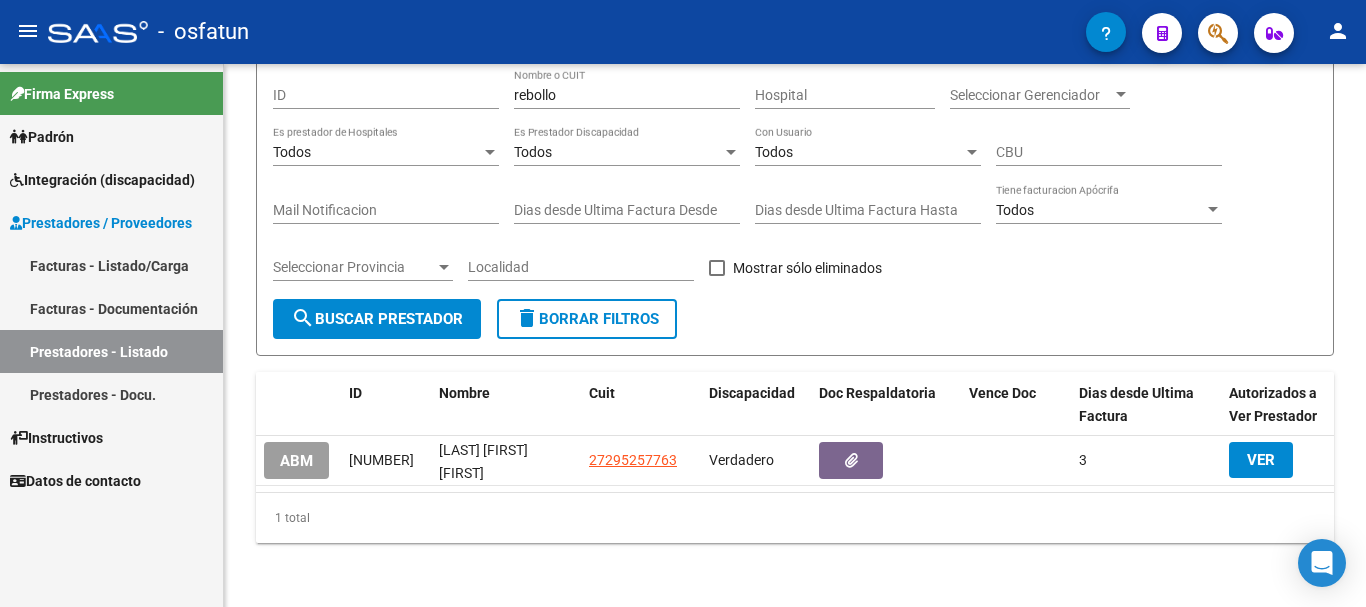 click on "Facturas - Listado/Carga" at bounding box center (111, 265) 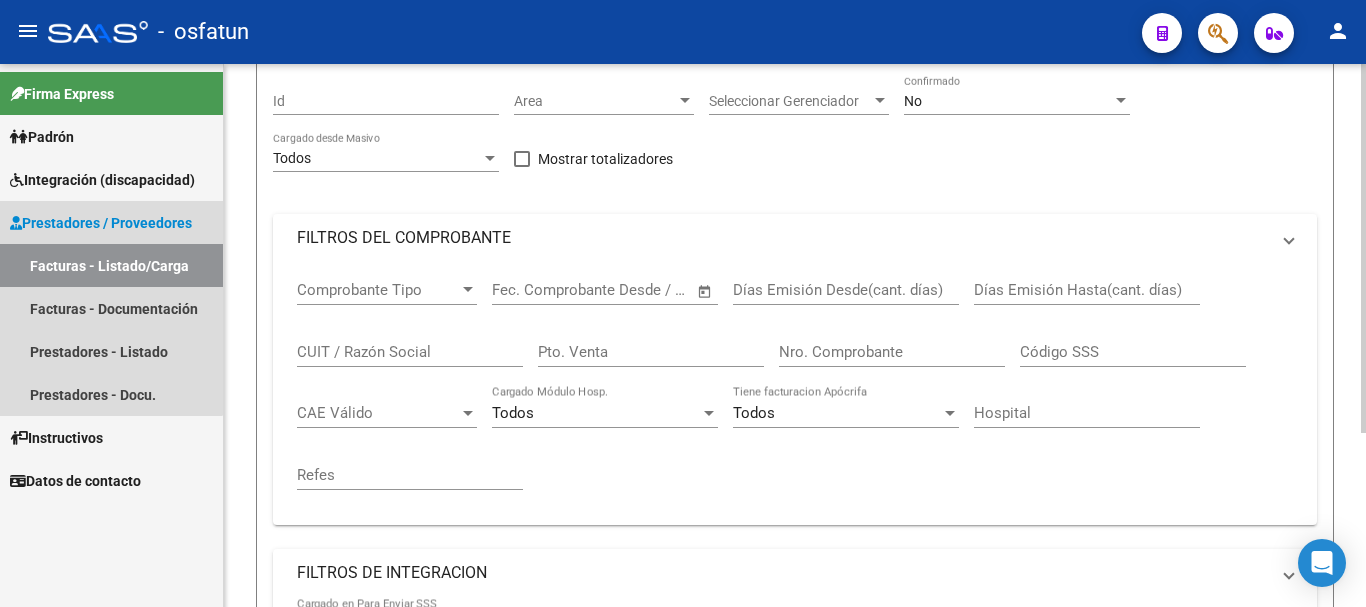 scroll, scrollTop: 0, scrollLeft: 0, axis: both 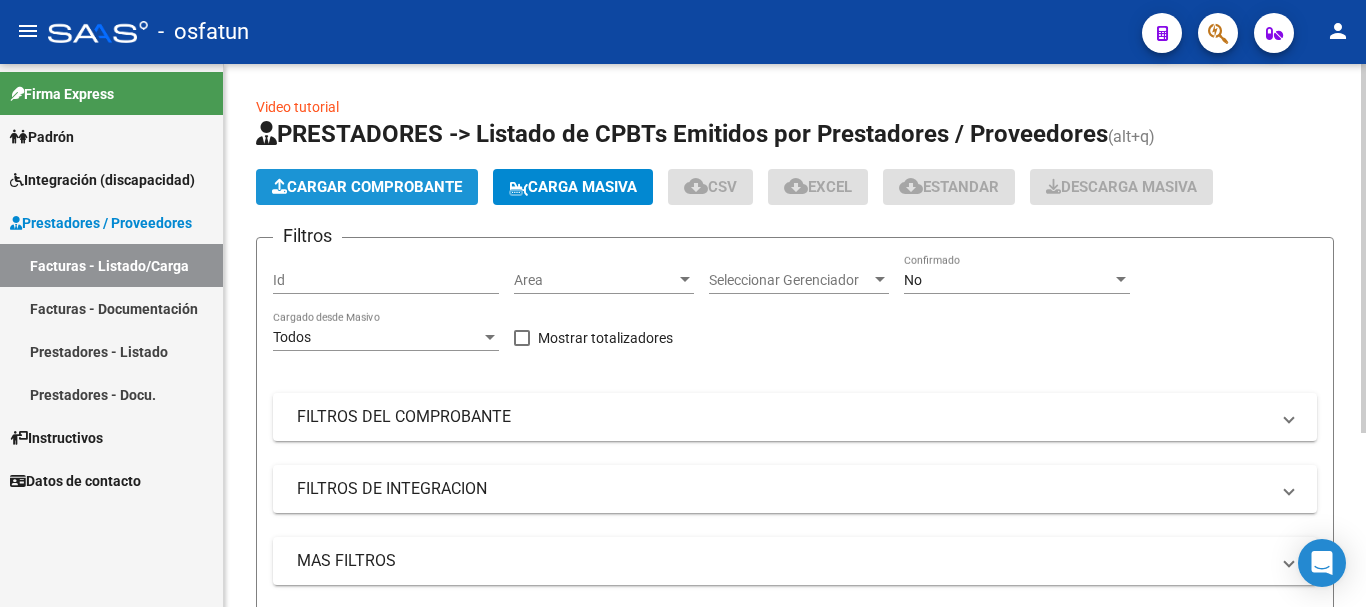 click on "Cargar Comprobante" 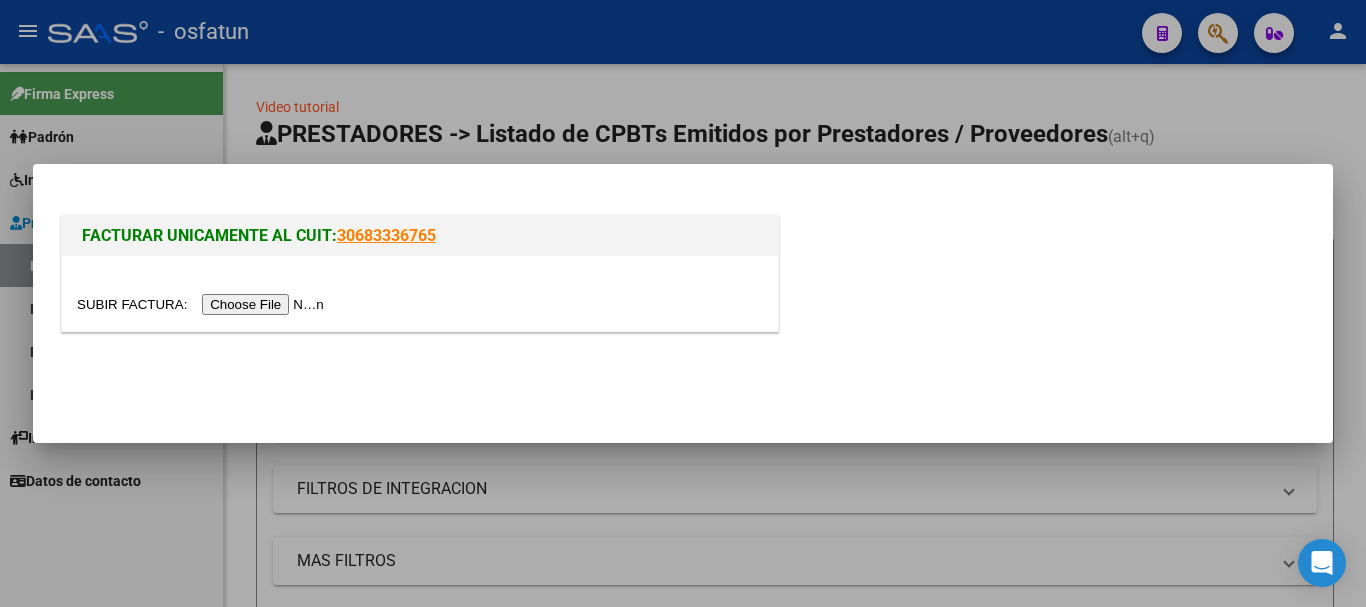 click at bounding box center [203, 304] 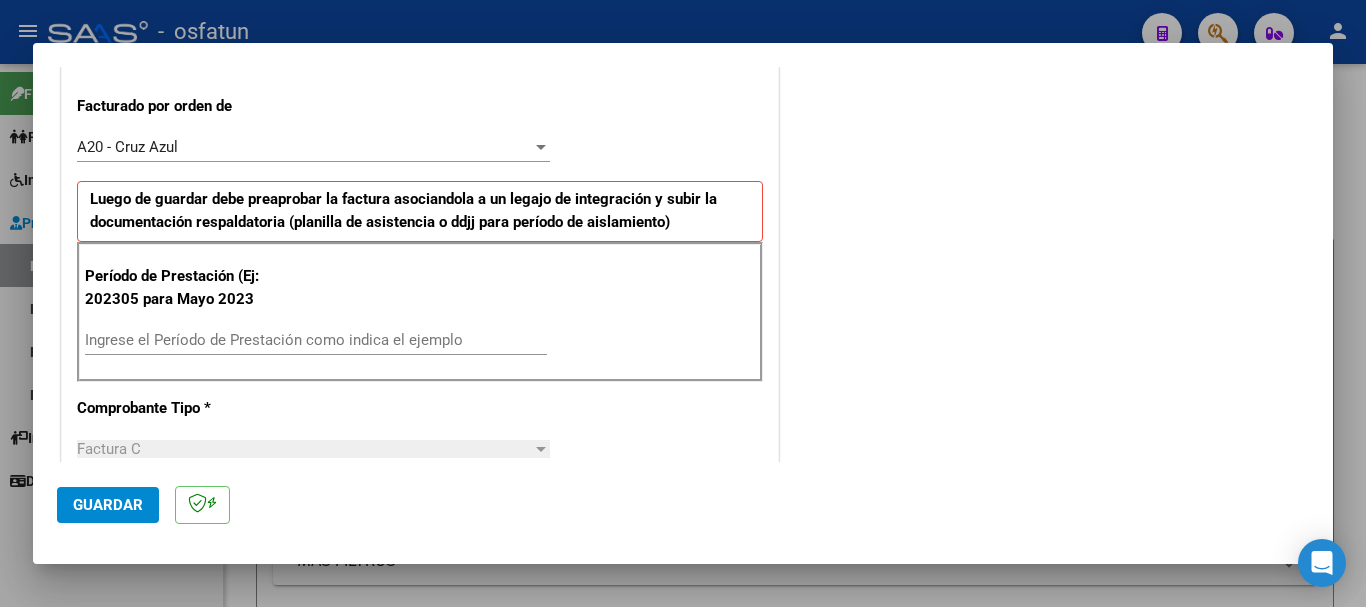 scroll, scrollTop: 677, scrollLeft: 0, axis: vertical 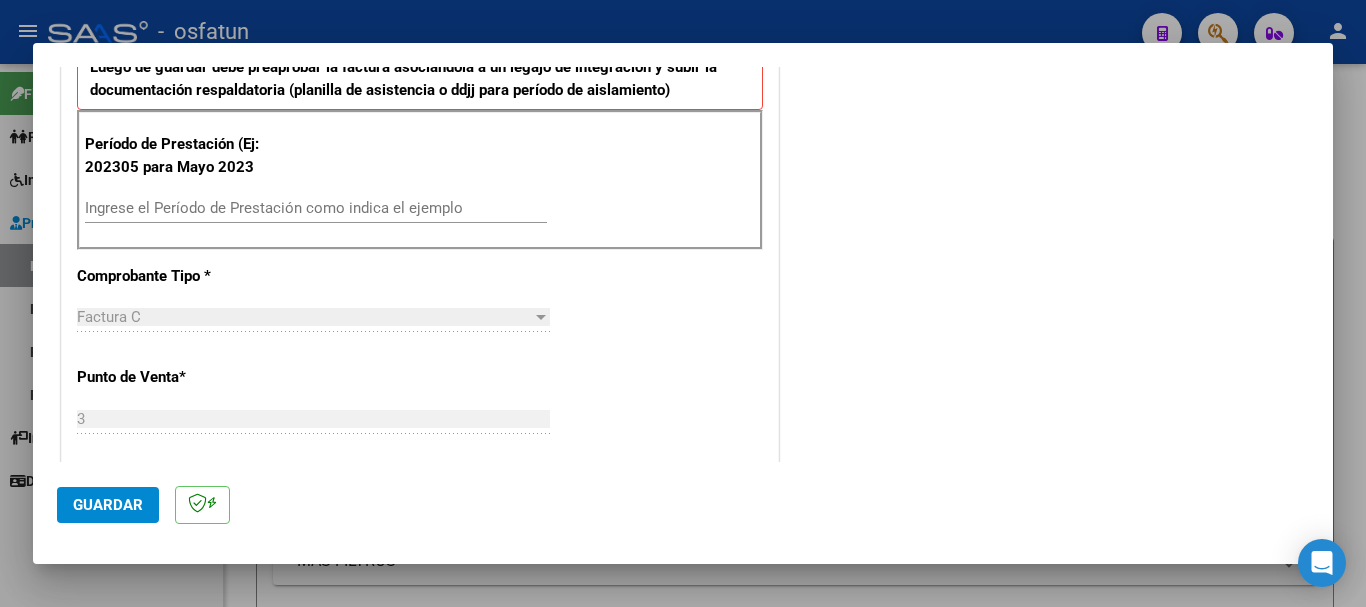 click on "Ingrese el Período de Prestación como indica el ejemplo" at bounding box center [316, 208] 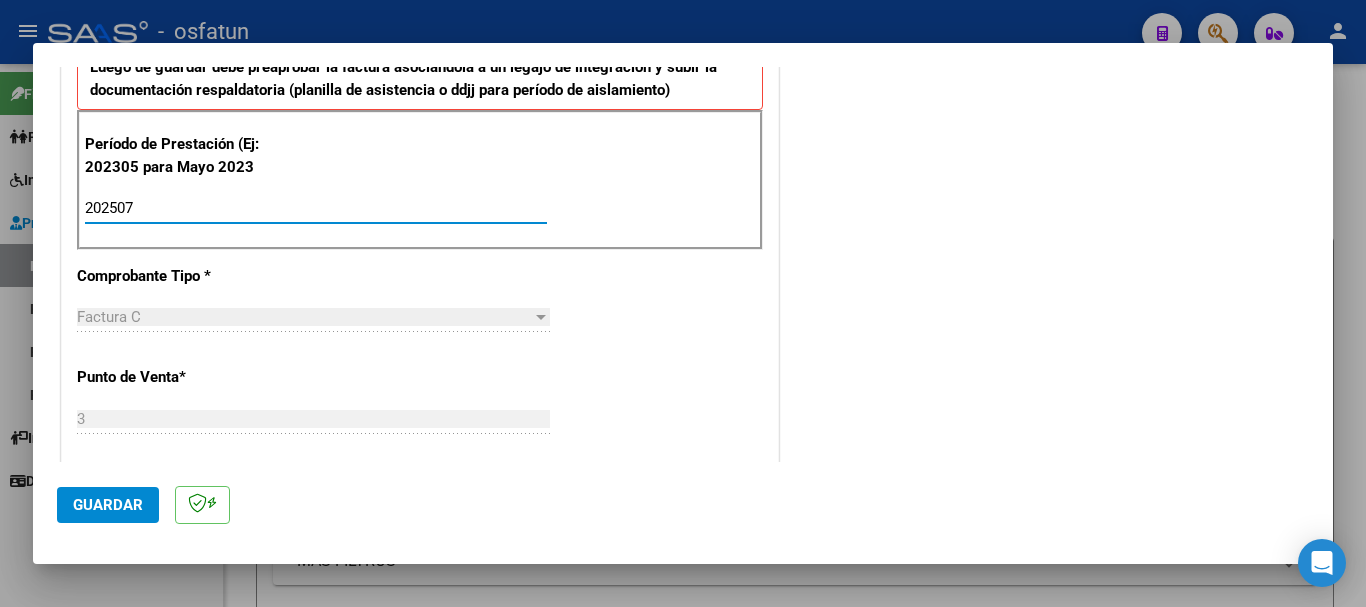 type on "202507" 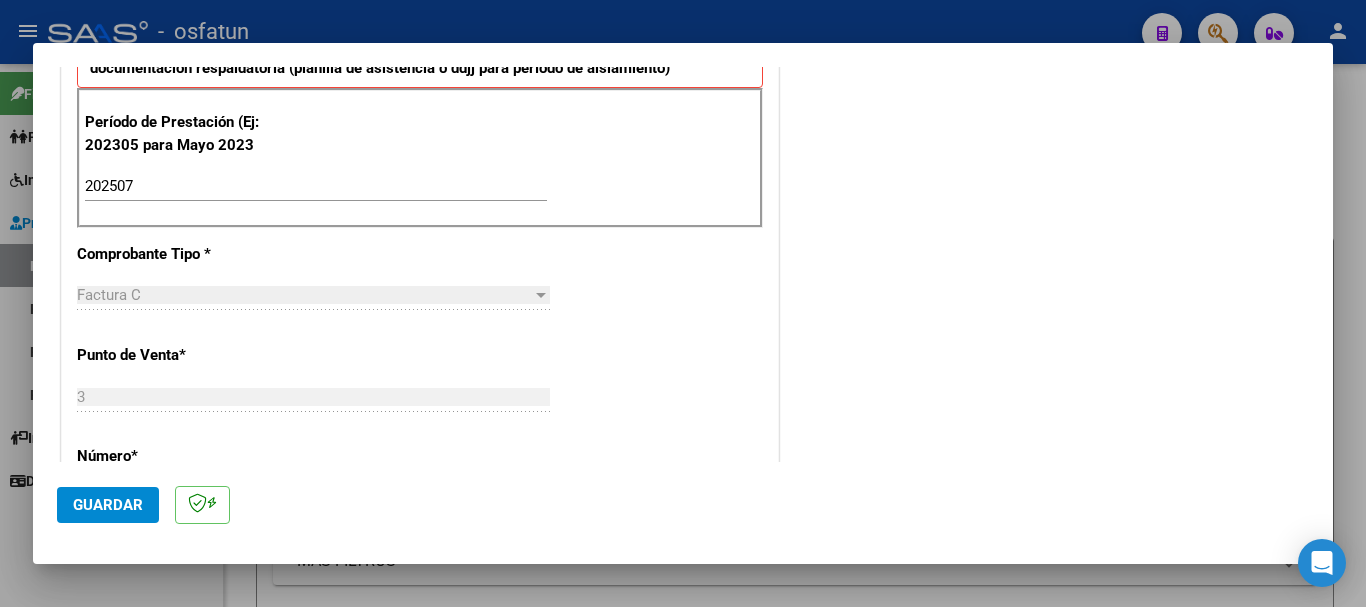 scroll, scrollTop: 0, scrollLeft: 0, axis: both 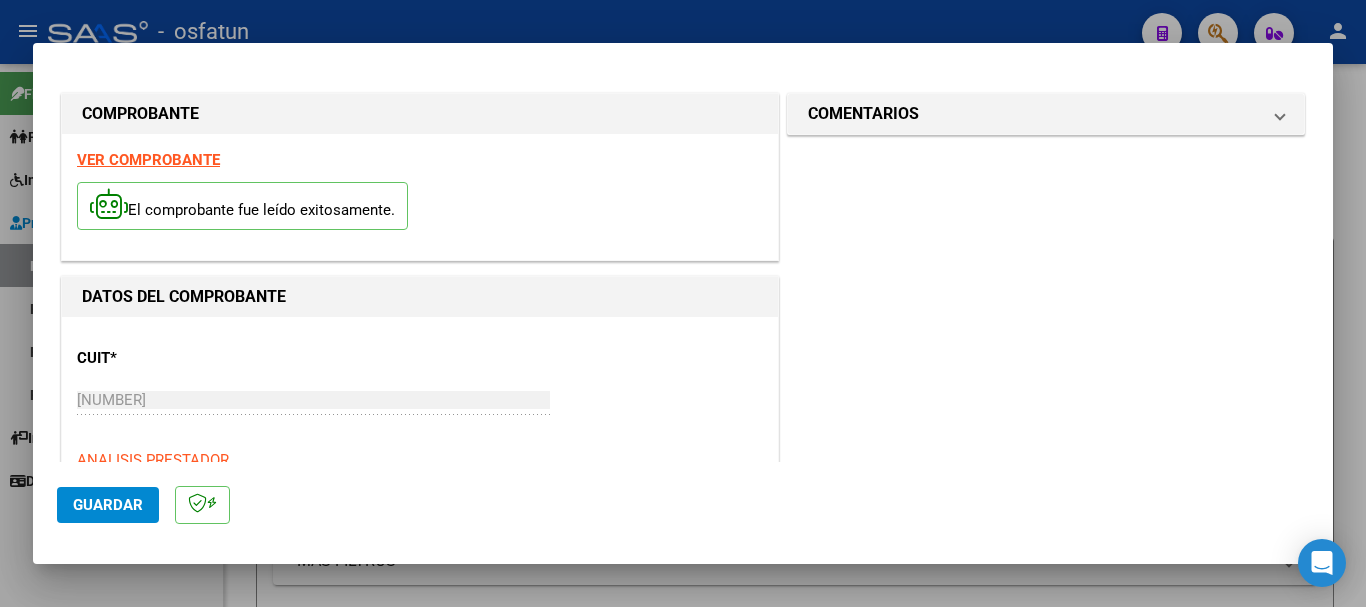click on "Guardar" 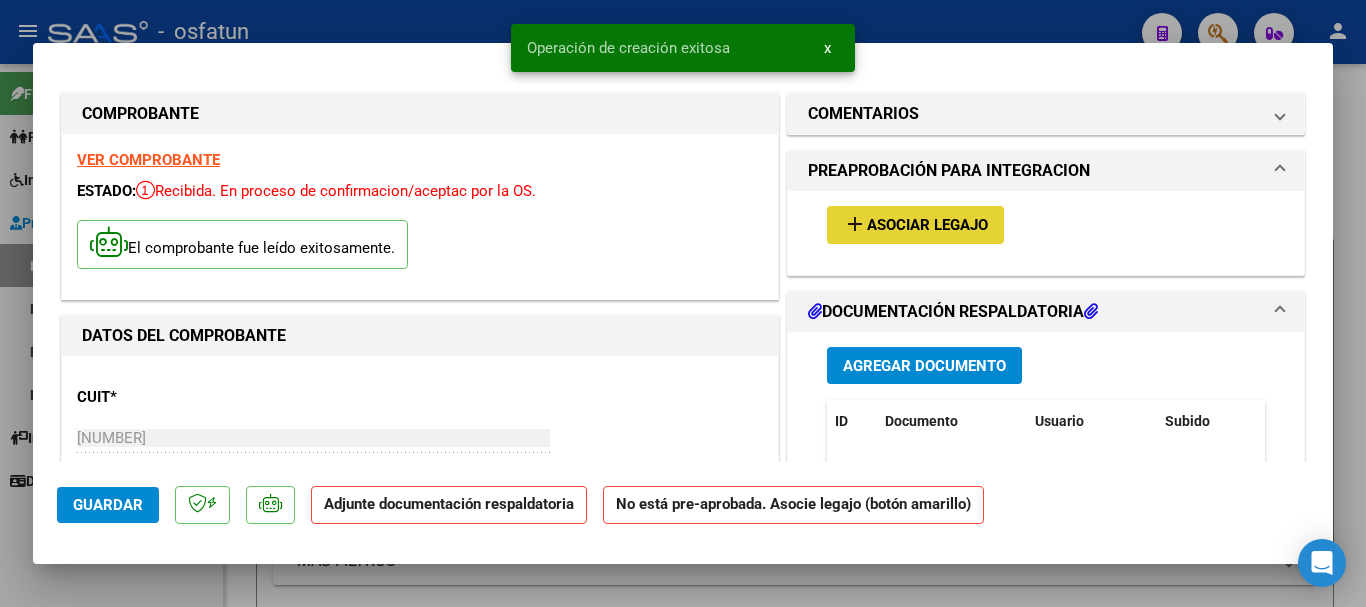 click on "Asociar Legajo" at bounding box center [927, 226] 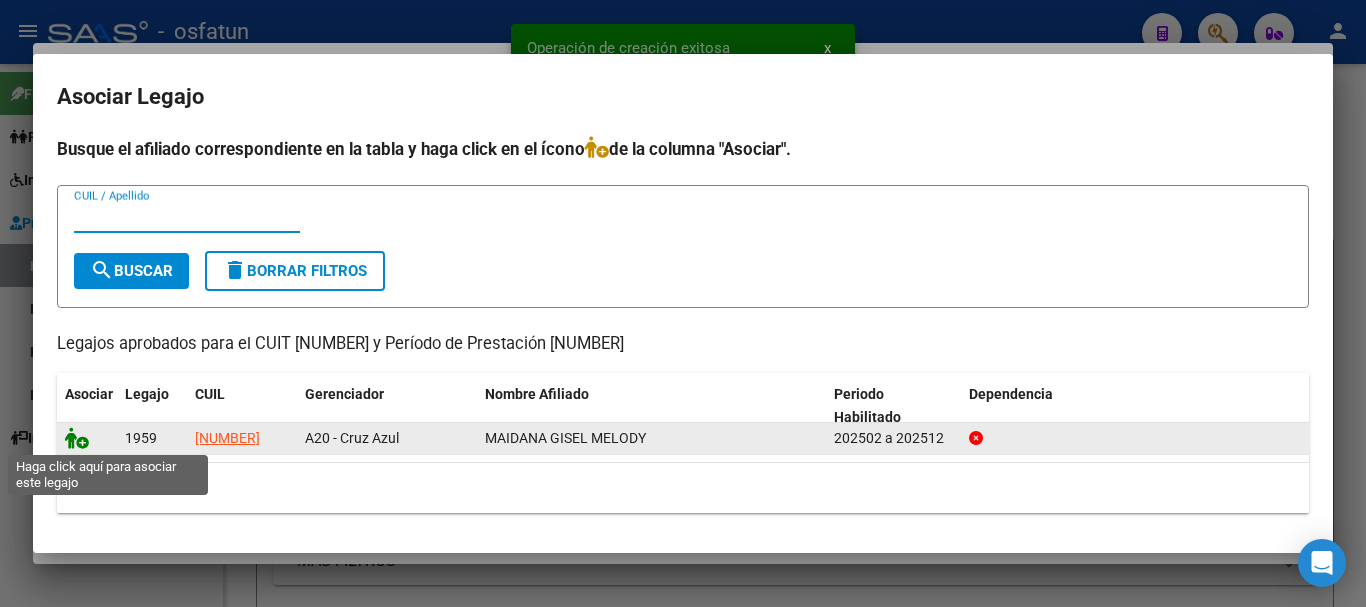 click 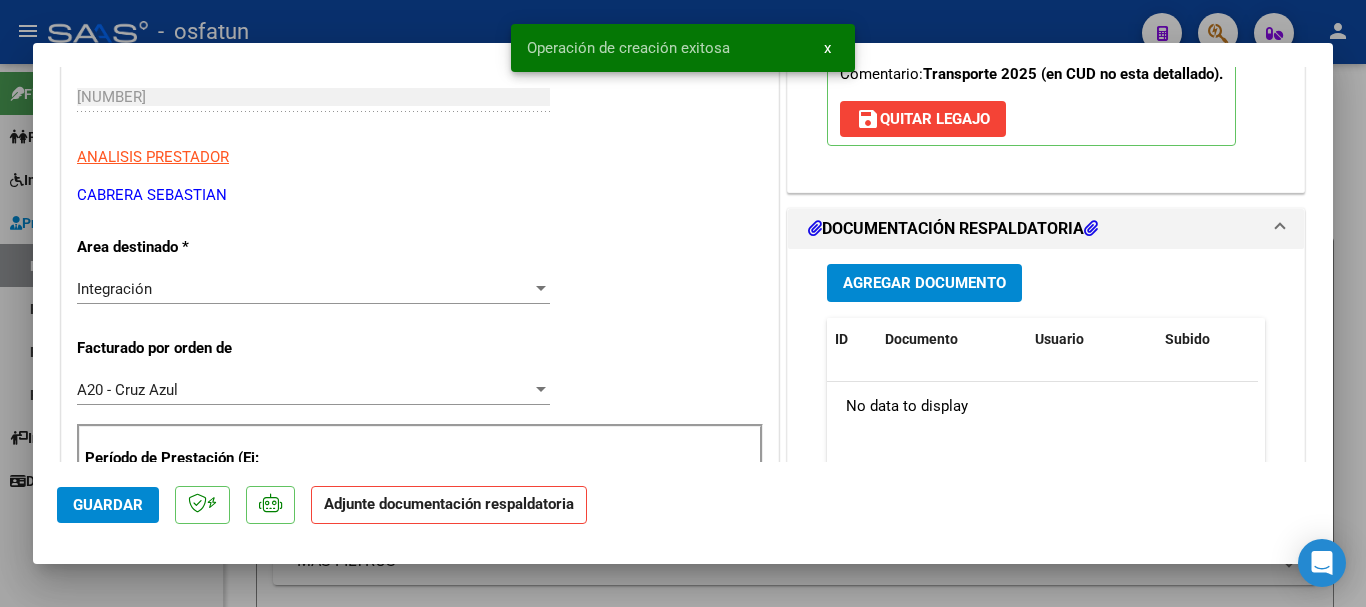 scroll, scrollTop: 448, scrollLeft: 0, axis: vertical 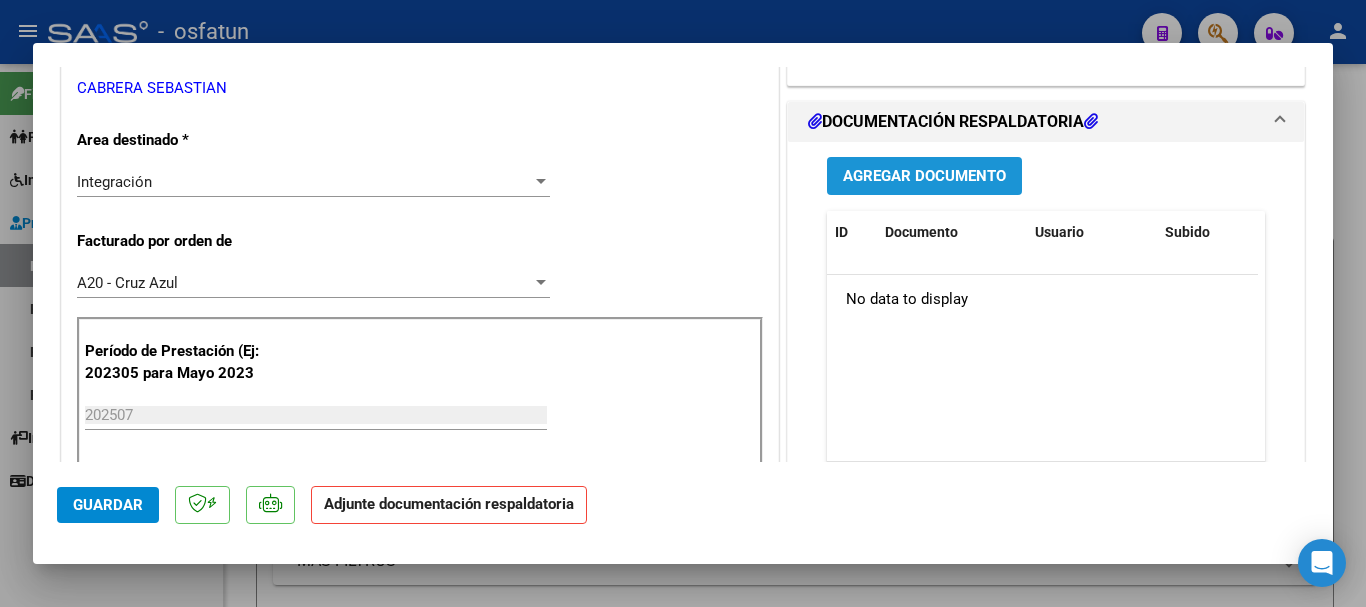 click on "Agregar Documento" at bounding box center (924, 177) 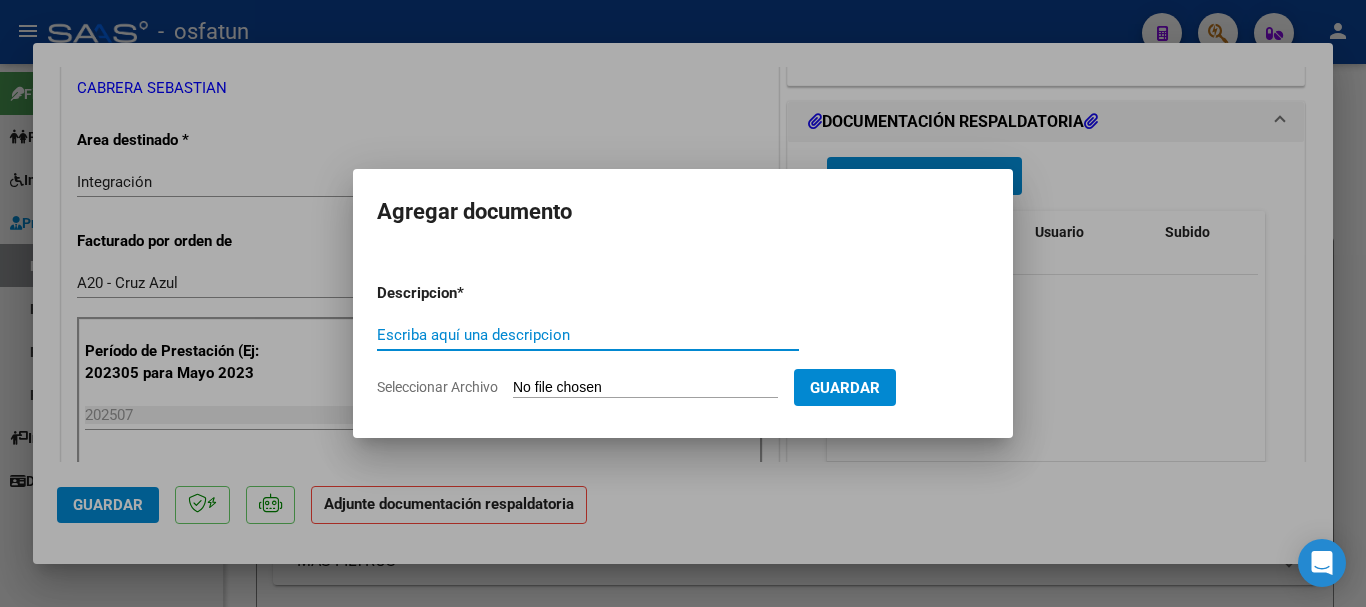 click on "Escriba aquí una descripcion" at bounding box center [588, 335] 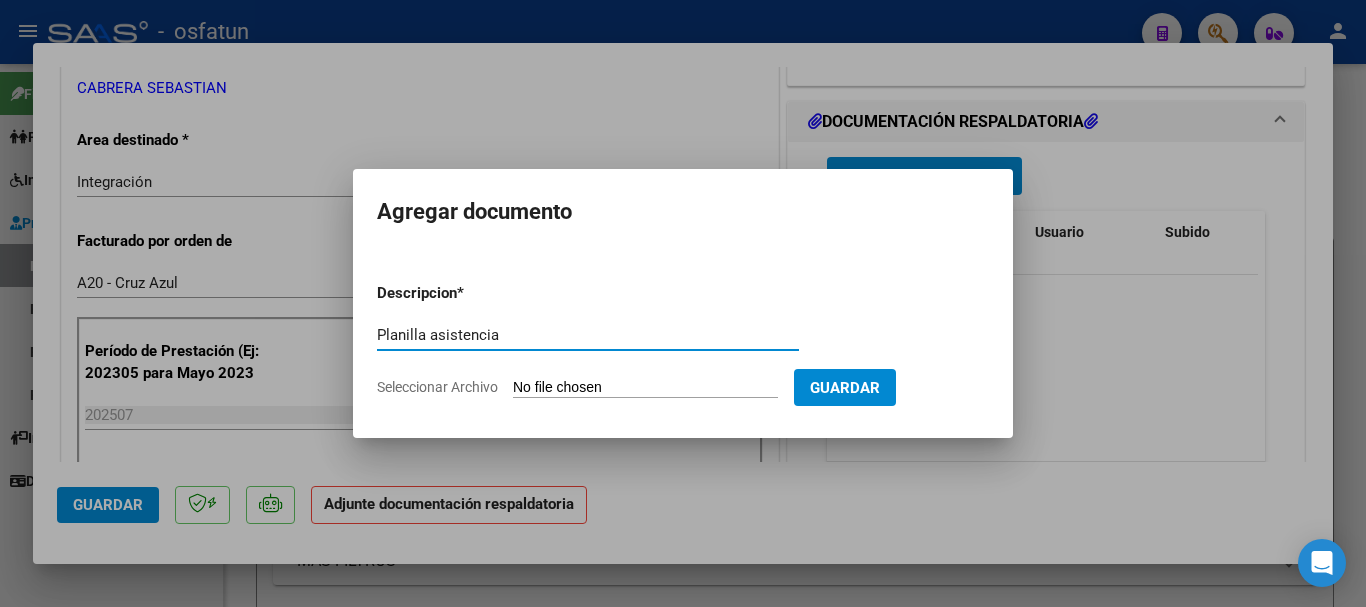 type on "Planilla asistencia" 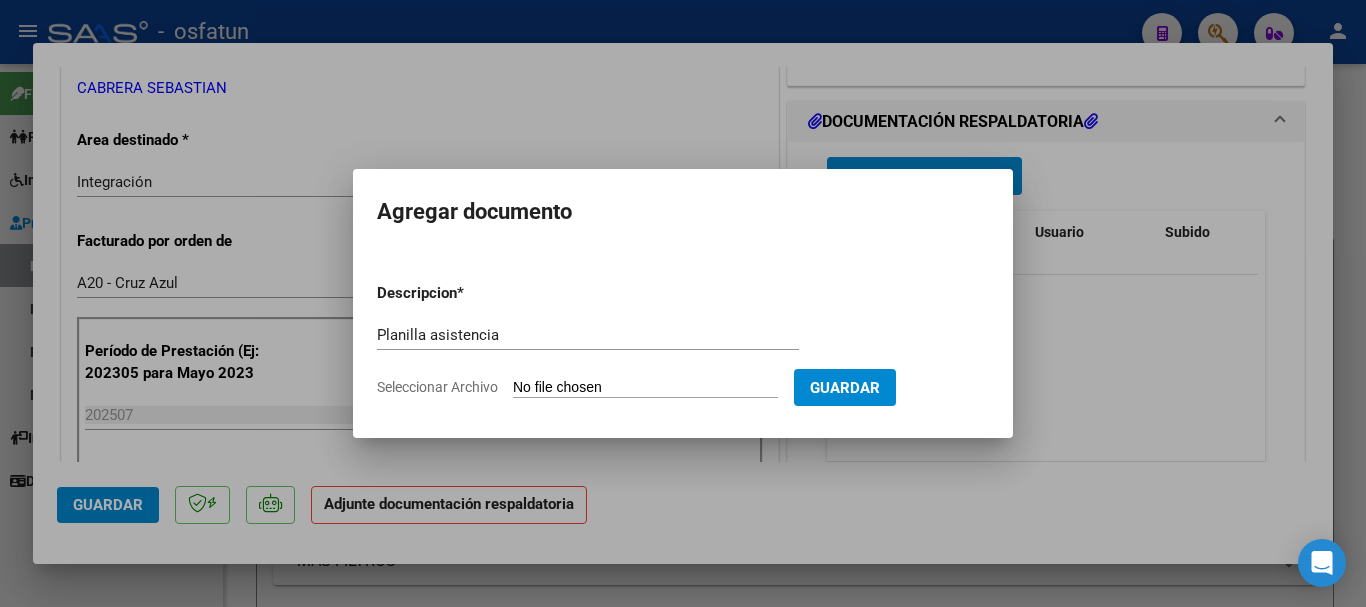 click on "Seleccionar Archivo" at bounding box center (645, 388) 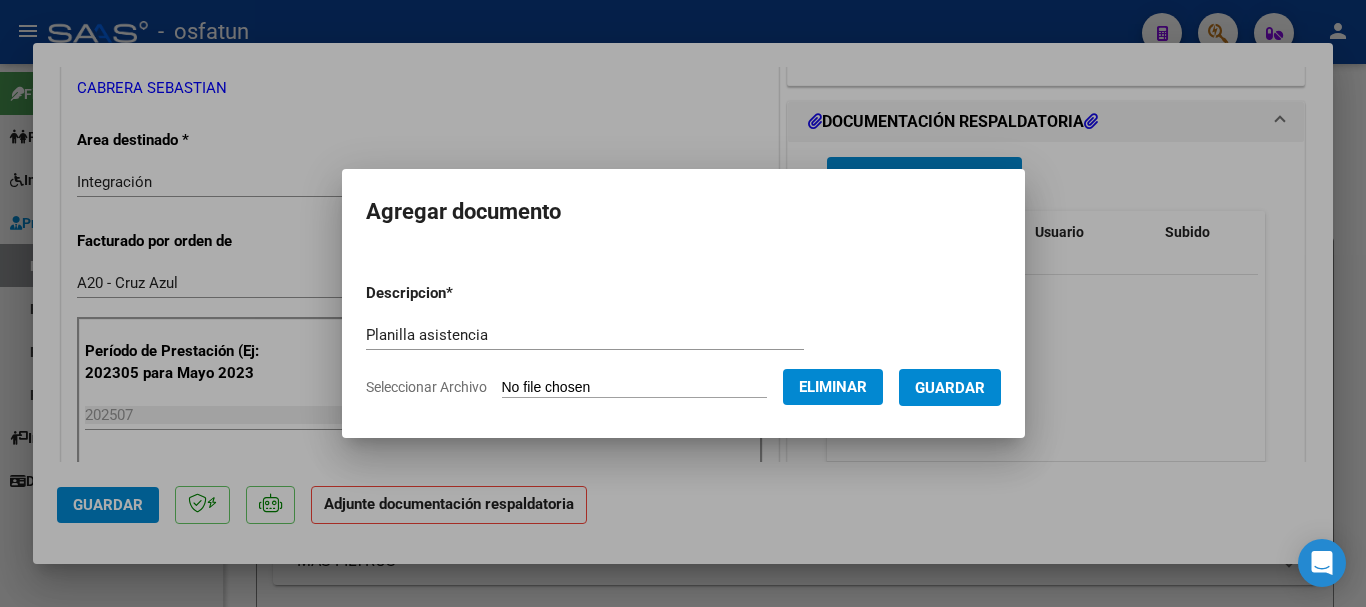 click on "Guardar" at bounding box center [950, 388] 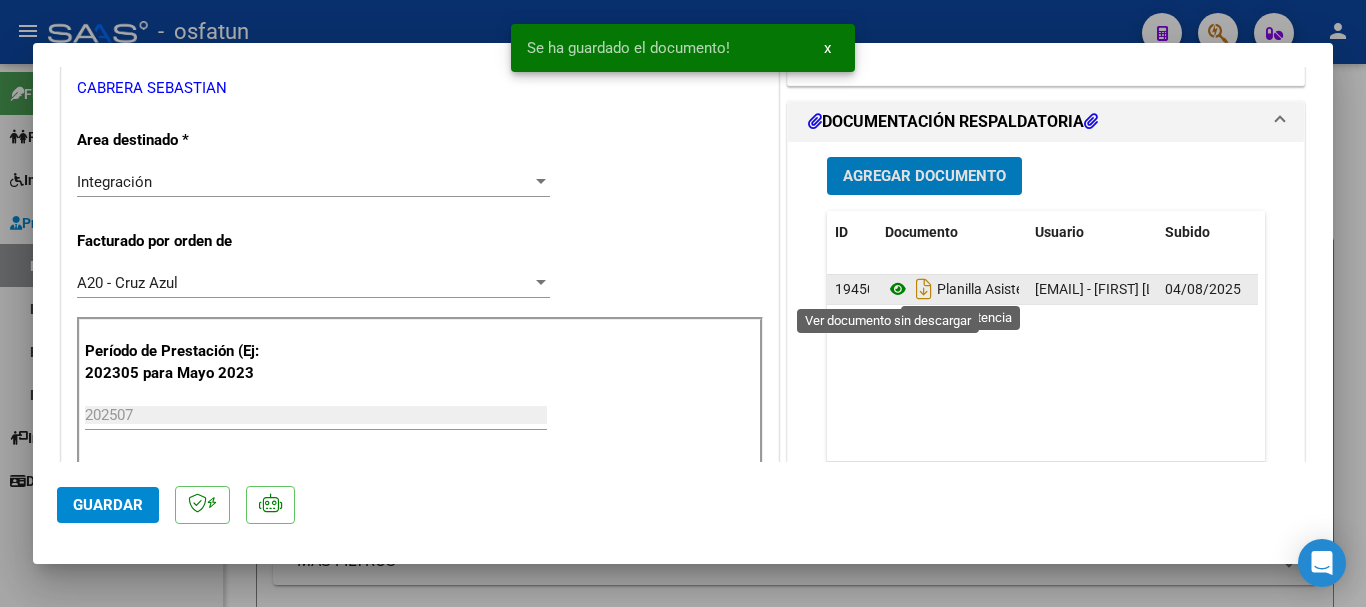 click 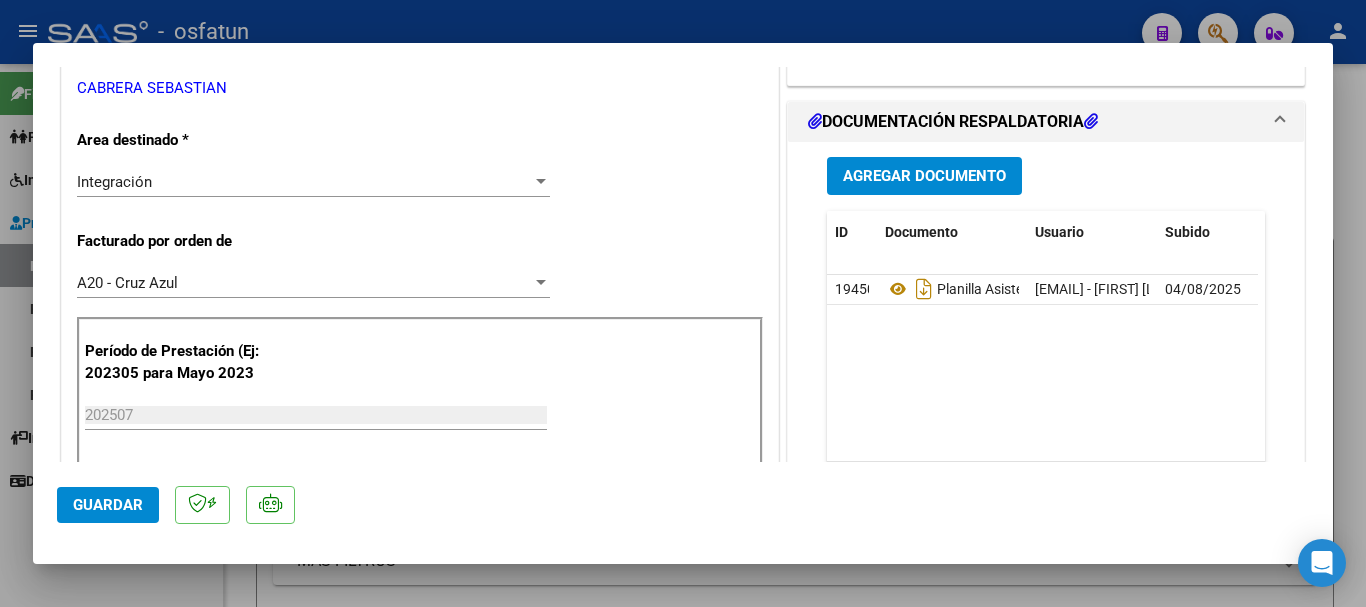 click on "Agregar Documento" at bounding box center (924, 177) 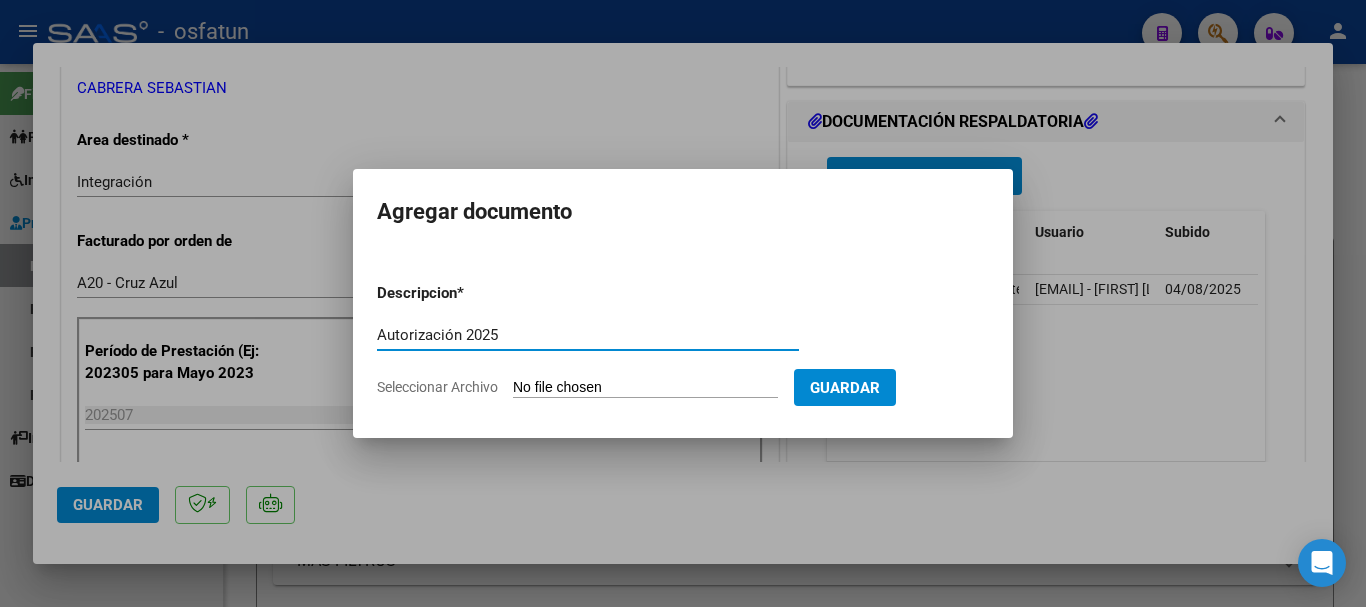 type on "Autorización 2025" 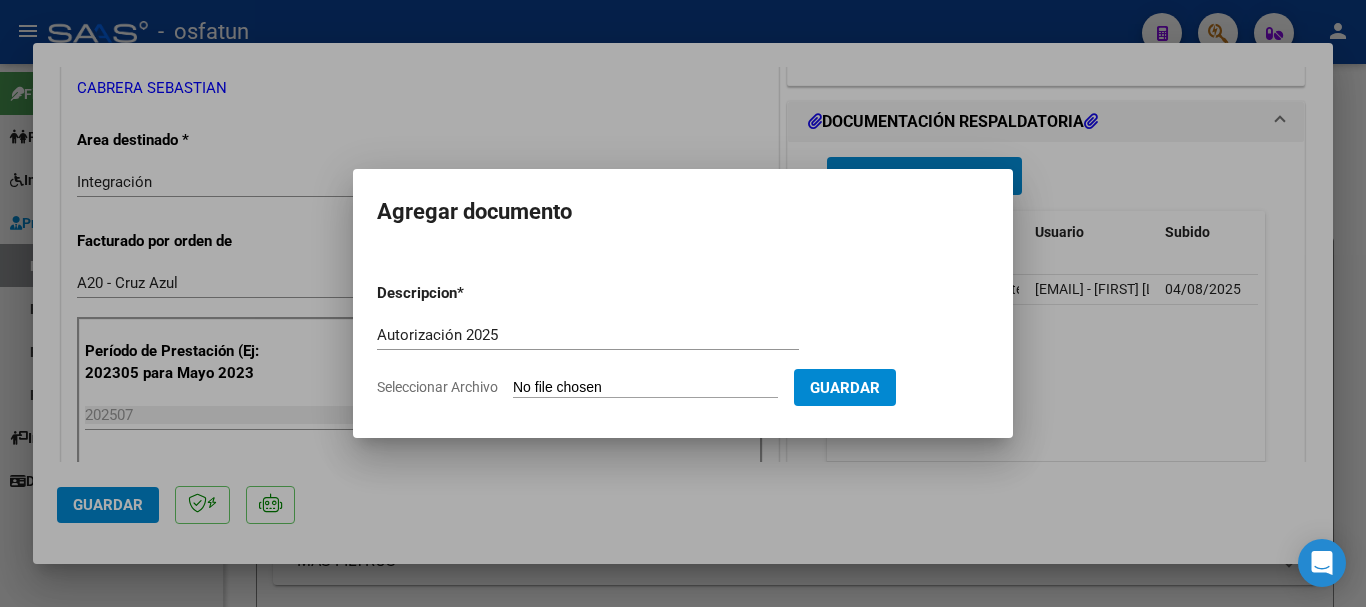 drag, startPoint x: 545, startPoint y: 377, endPoint x: 545, endPoint y: 389, distance: 12 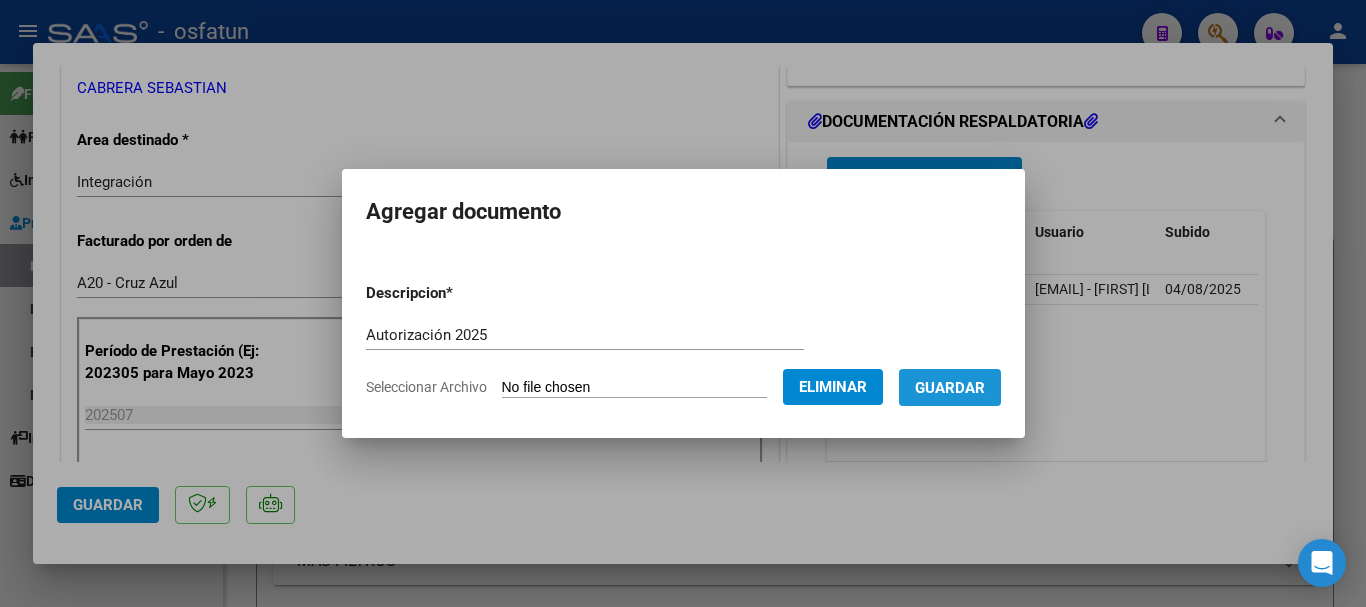 click on "Guardar" at bounding box center [950, 388] 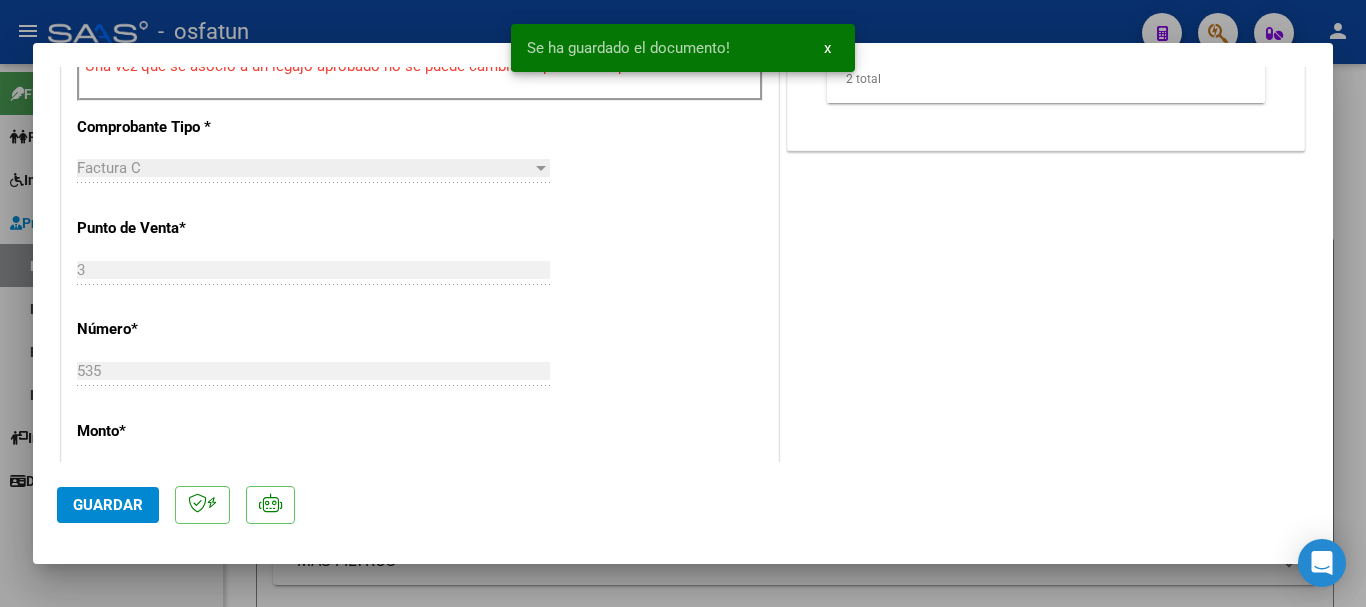 scroll, scrollTop: 1610, scrollLeft: 0, axis: vertical 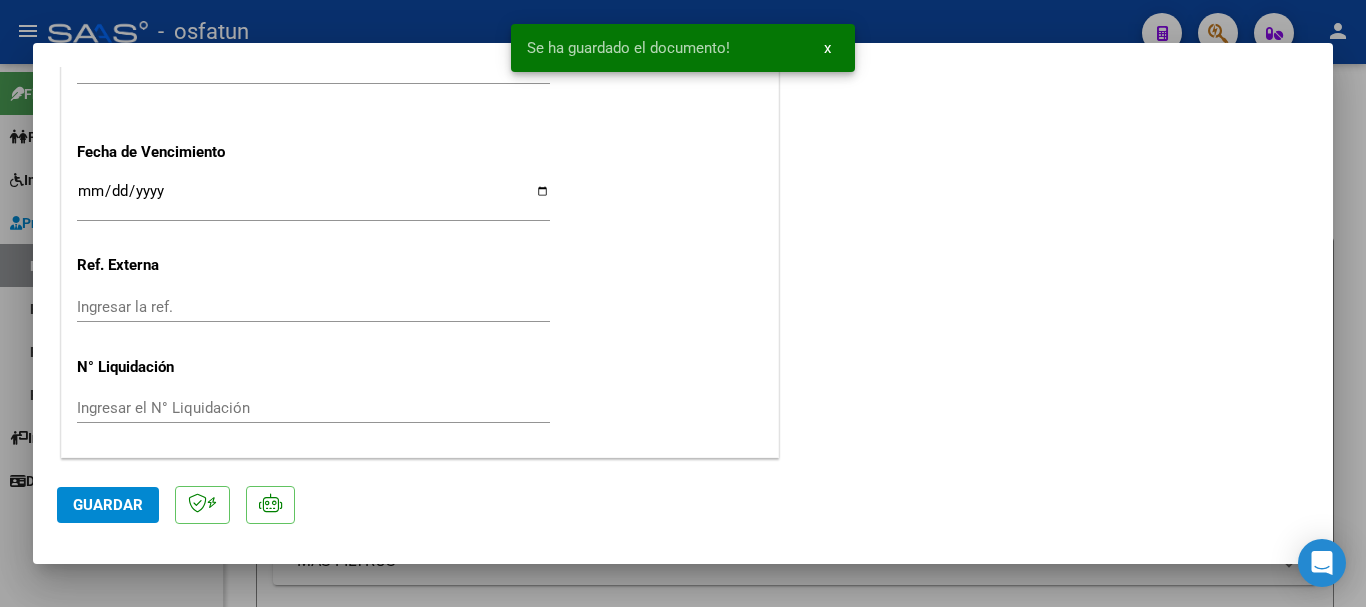 drag, startPoint x: 111, startPoint y: 511, endPoint x: 100, endPoint y: 521, distance: 14.866069 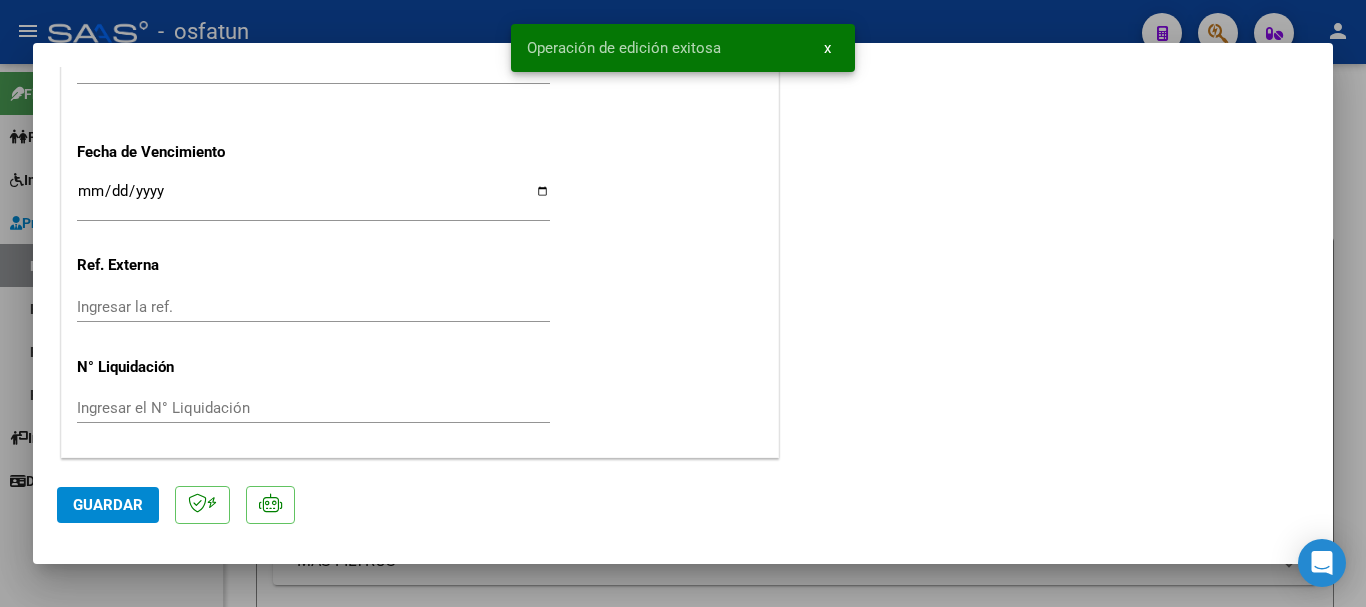 click at bounding box center (683, 303) 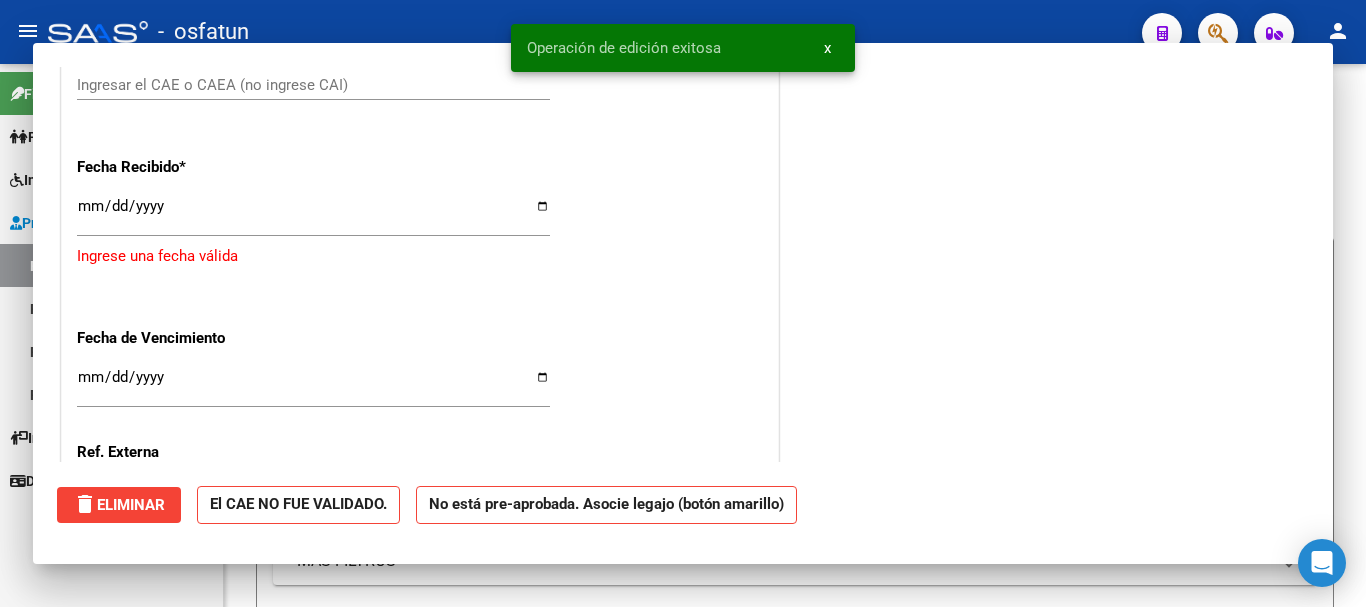 scroll, scrollTop: 1761, scrollLeft: 0, axis: vertical 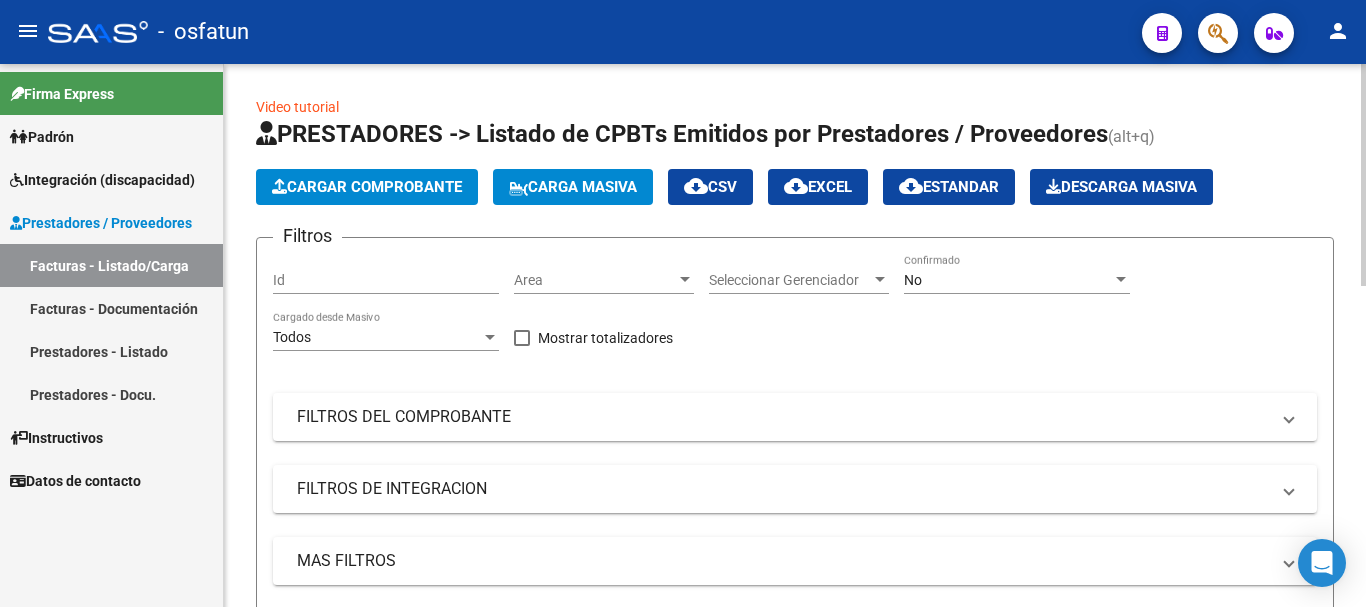 click on "menu -   osfatun  person    Firma Express     Padrón Análisis Afiliado    Integración (discapacidad) Estado Presentaciones SSS Certificado Discapacidad Pedido Integración a SSS Facturas Liquidadas x SSS Legajos Legajos Documentación    Prestadores / Proveedores Facturas - Listado/Carga Facturas - Documentación Prestadores - Listado Prestadores - Docu.    Instructivos    Datos de contacto  Video tutorial   PRESTADORES -> Listado de CPBTs Emitidos por Prestadores / Proveedores (alt+q)   Cargar Comprobante
Carga Masiva  cloud_download  CSV  cloud_download  EXCEL  cloud_download  Estandar   Descarga Masiva
Filtros Id Area Area Seleccionar Gerenciador Seleccionar Gerenciador No Confirmado Todos Cargado desde Masivo   Mostrar totalizadores   FILTROS DEL COMPROBANTE  Comprobante Tipo Comprobante Tipo Start date – End date Fec. Comprobante Desde / Hasta Días Emisión Desde(cant. días) Días Emisión Hasta(cant. días) CUIT / Razón Social Pto. Venta Nro. Comprobante Código SSS CAE Válido –" 